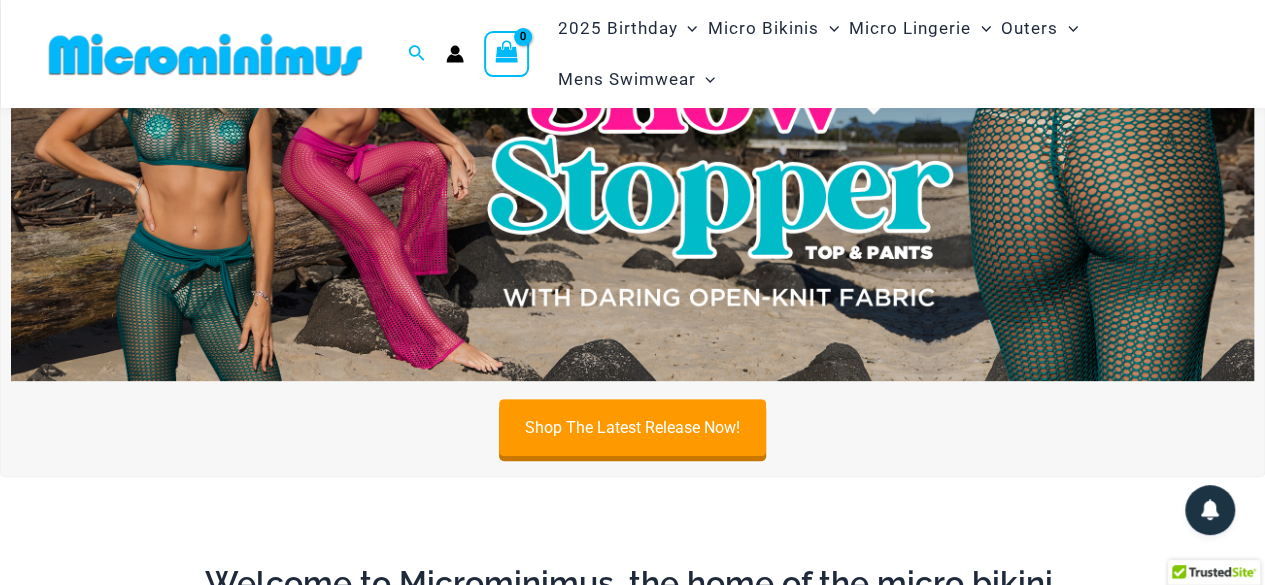 scroll, scrollTop: 200, scrollLeft: 0, axis: vertical 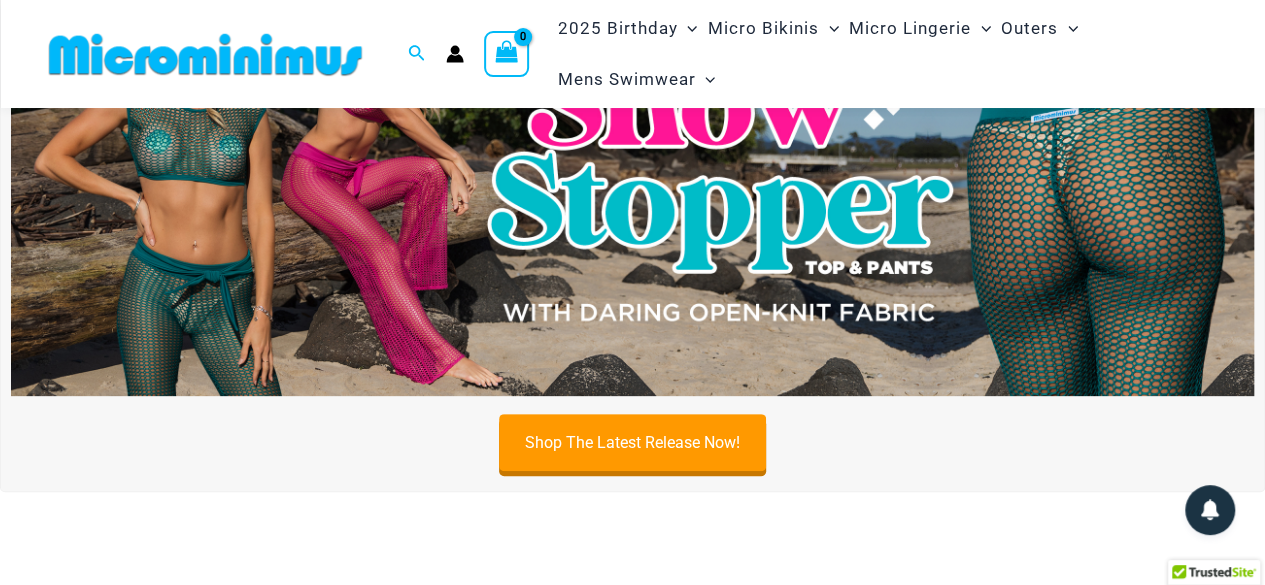 click at bounding box center [632, 185] 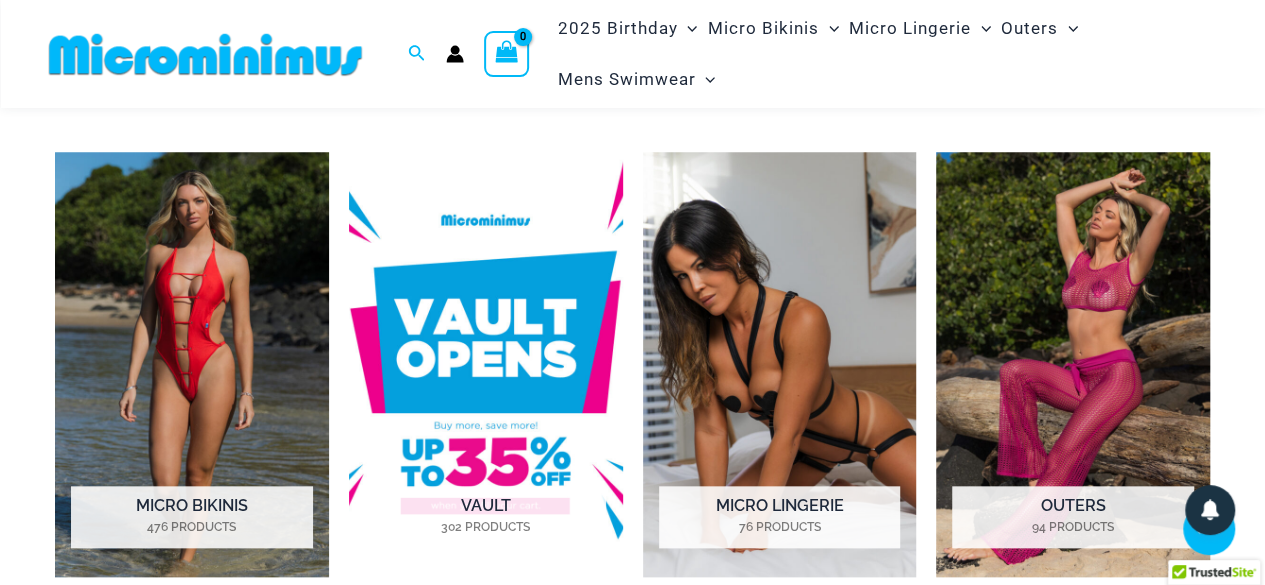 scroll, scrollTop: 785, scrollLeft: 0, axis: vertical 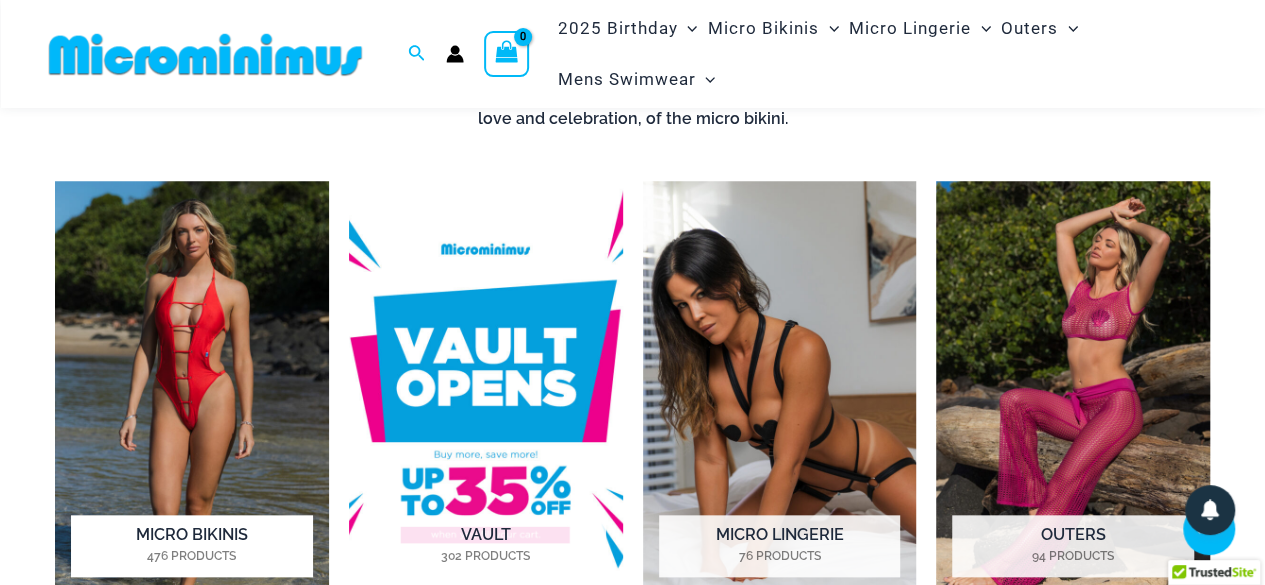 click at bounding box center (192, 393) 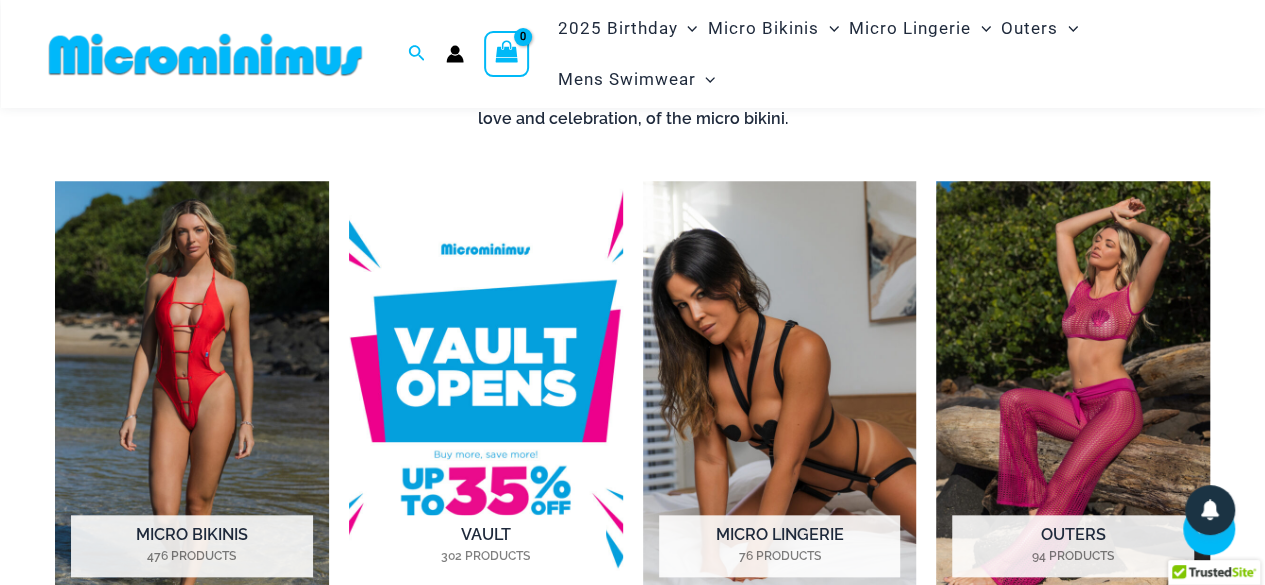 click at bounding box center (486, 393) 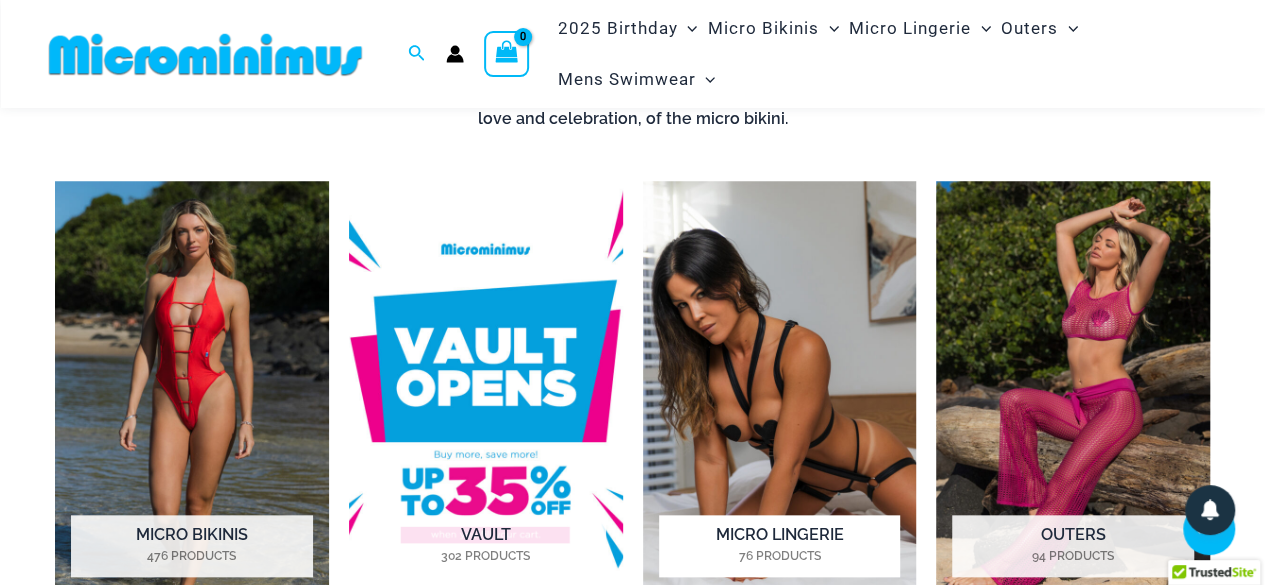 click at bounding box center [780, 393] 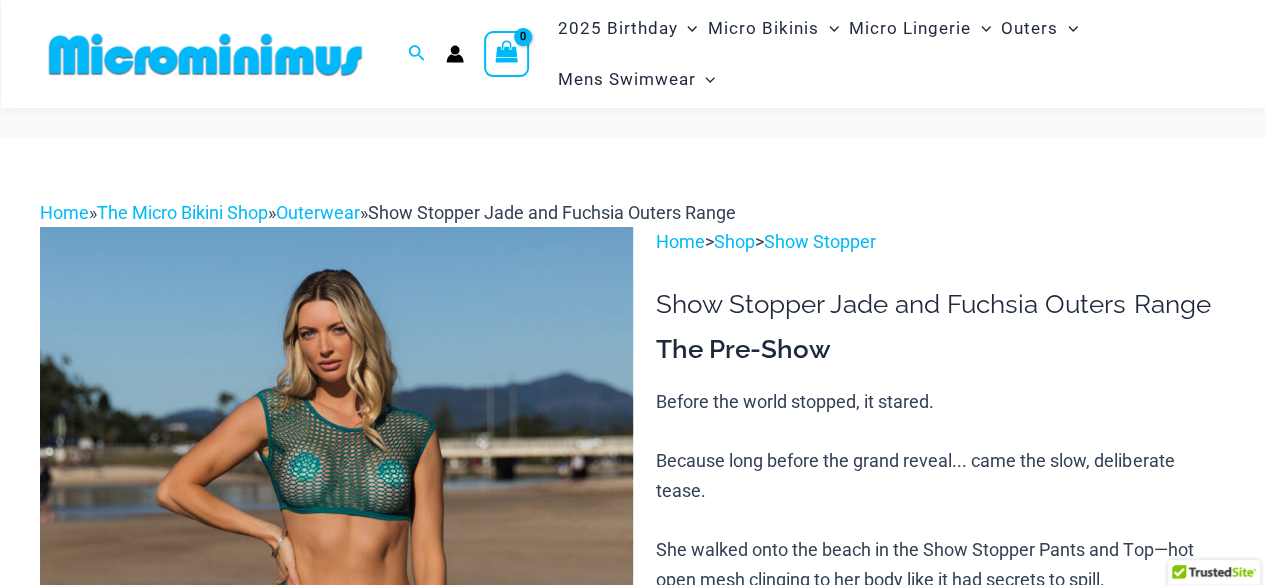 scroll, scrollTop: 300, scrollLeft: 0, axis: vertical 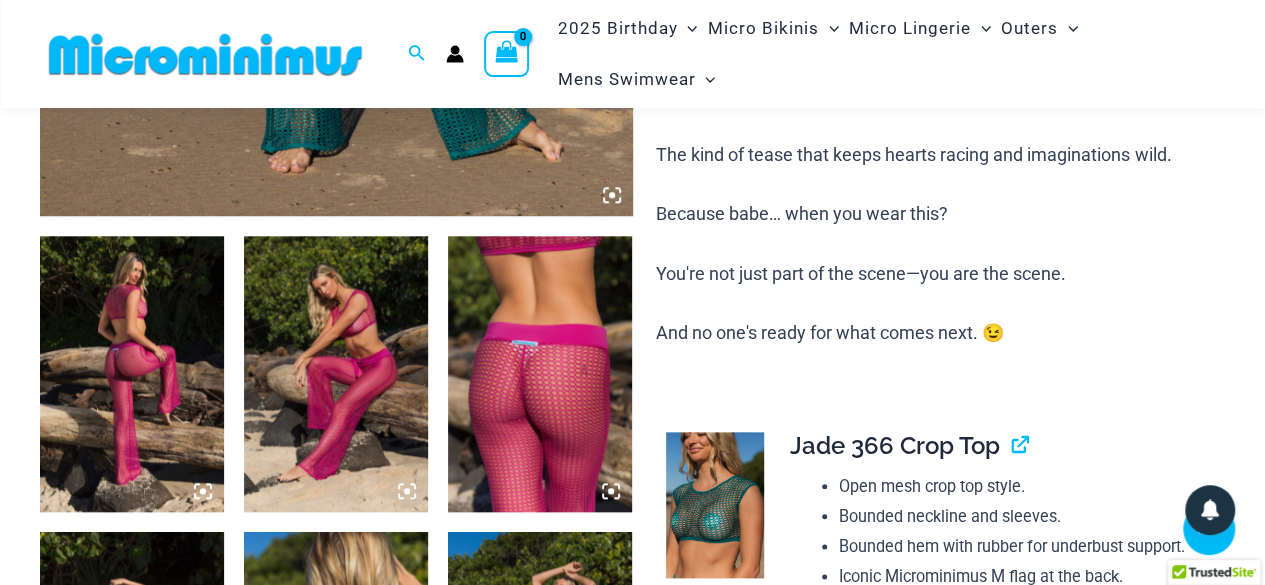 click at bounding box center [132, 374] 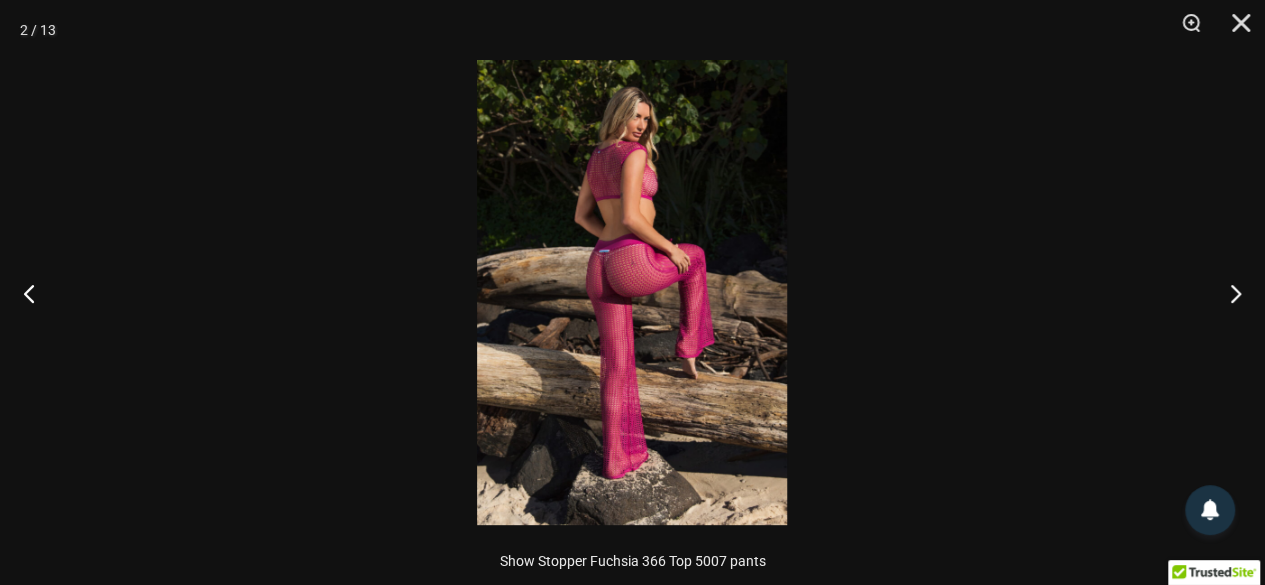 click at bounding box center (632, 292) 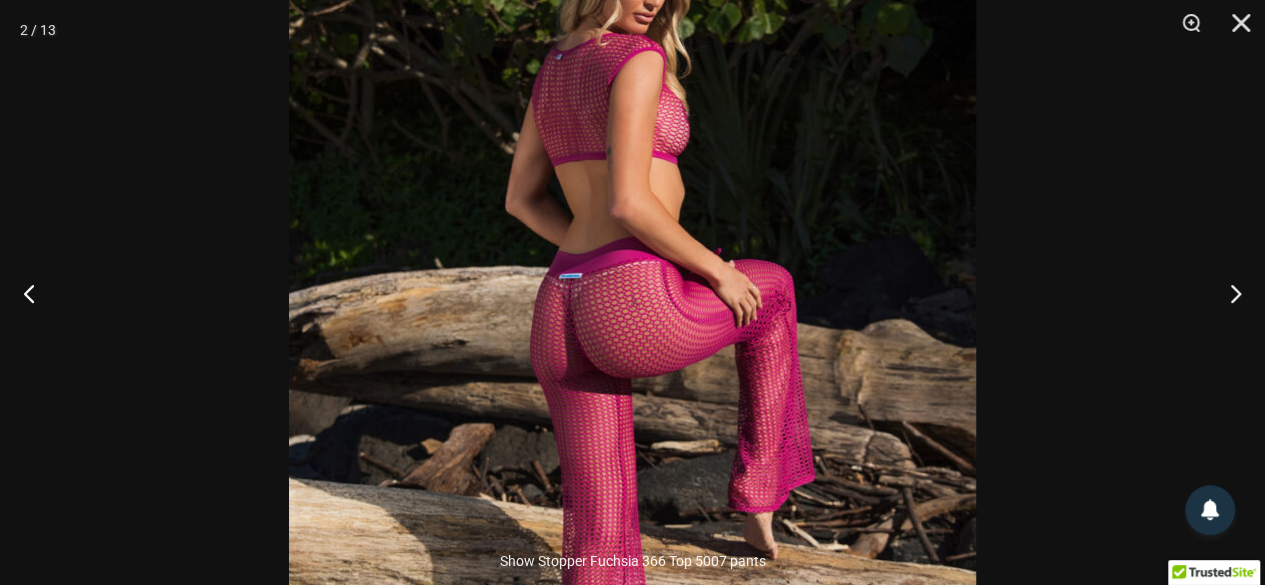 click at bounding box center [632, 368] 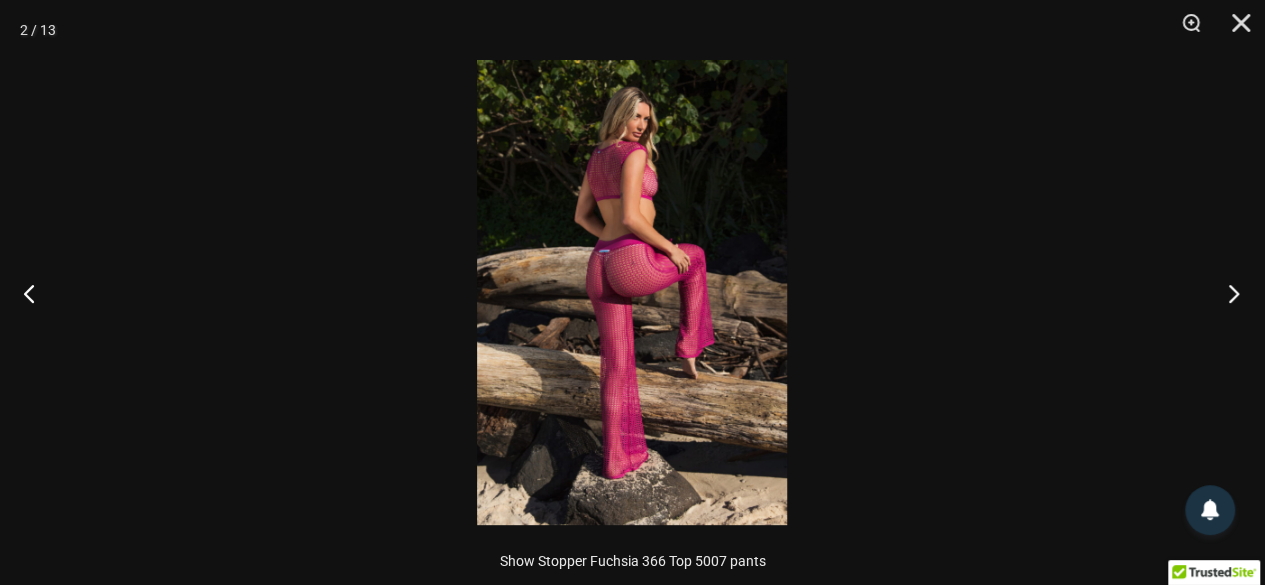 click at bounding box center (1227, 293) 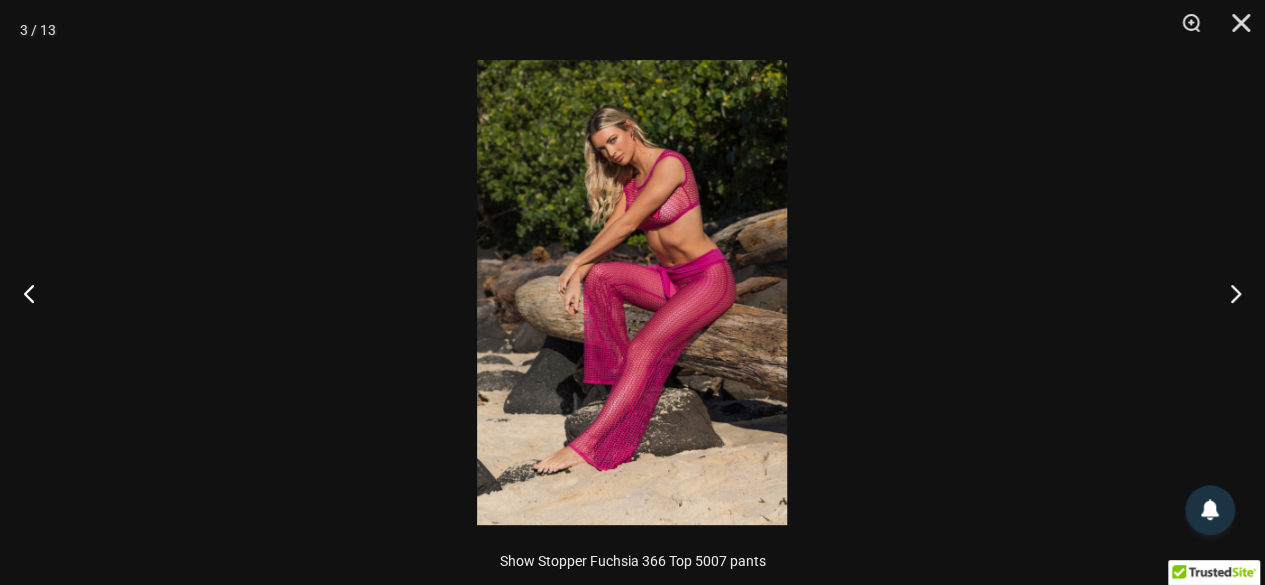 click at bounding box center (632, 292) 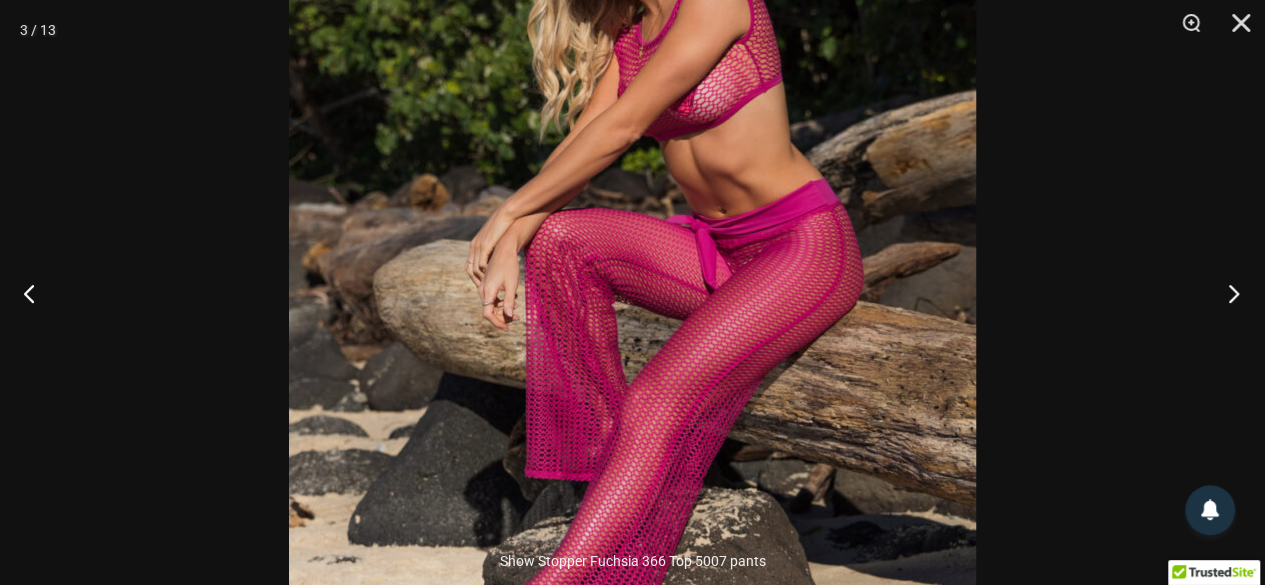click at bounding box center (1227, 293) 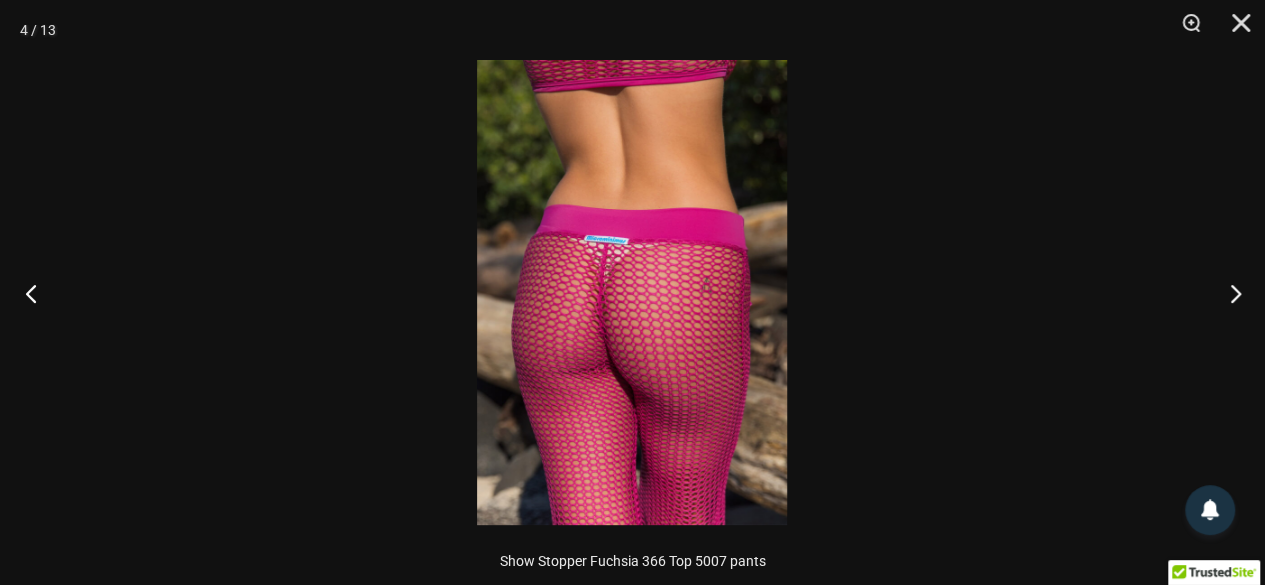click at bounding box center (37, 293) 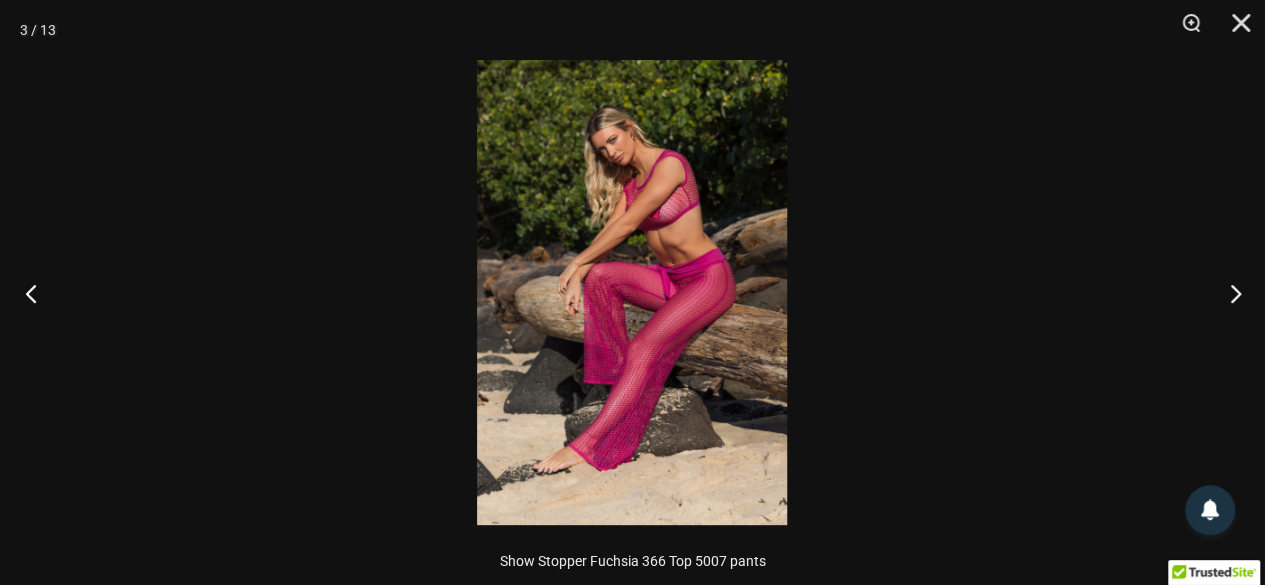 click at bounding box center [37, 293] 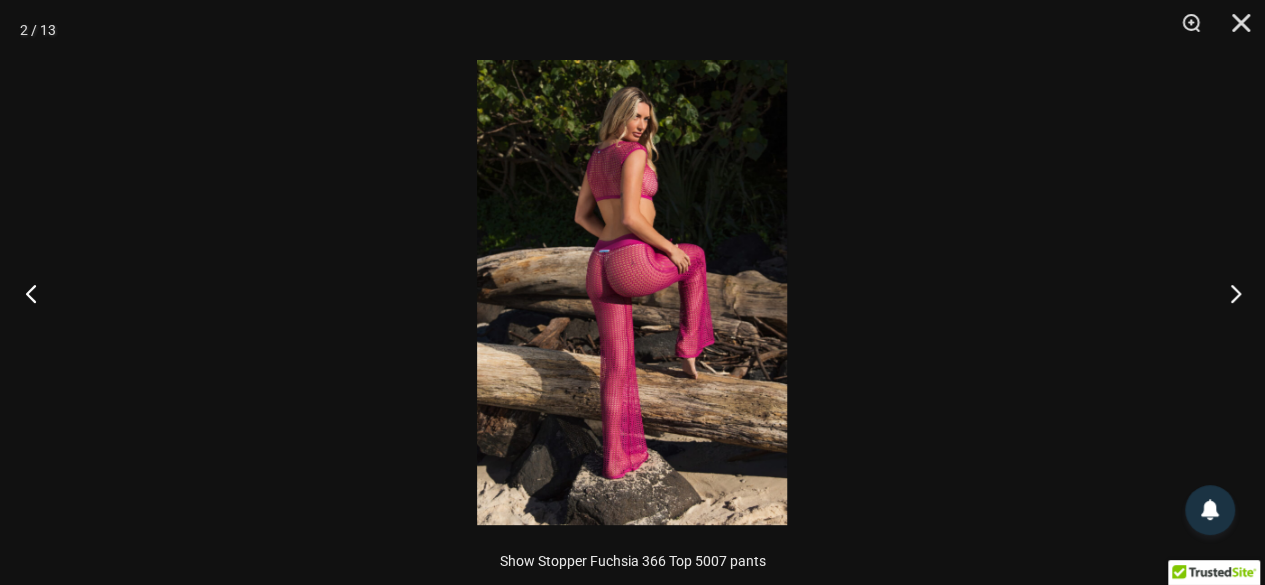 click at bounding box center [37, 293] 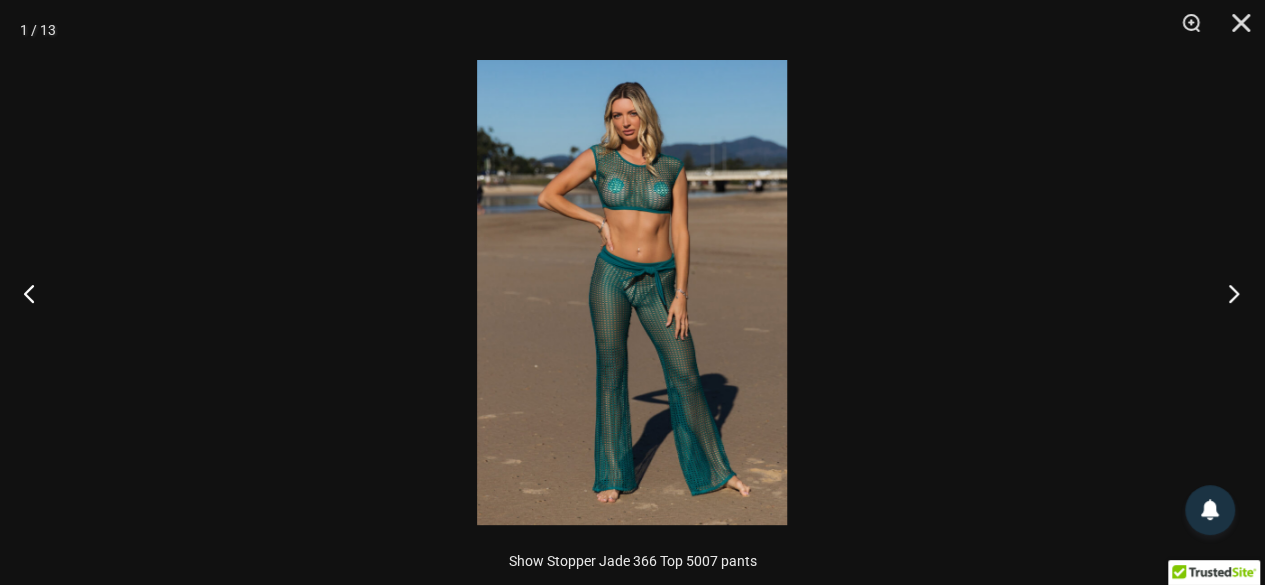 click at bounding box center [1227, 293] 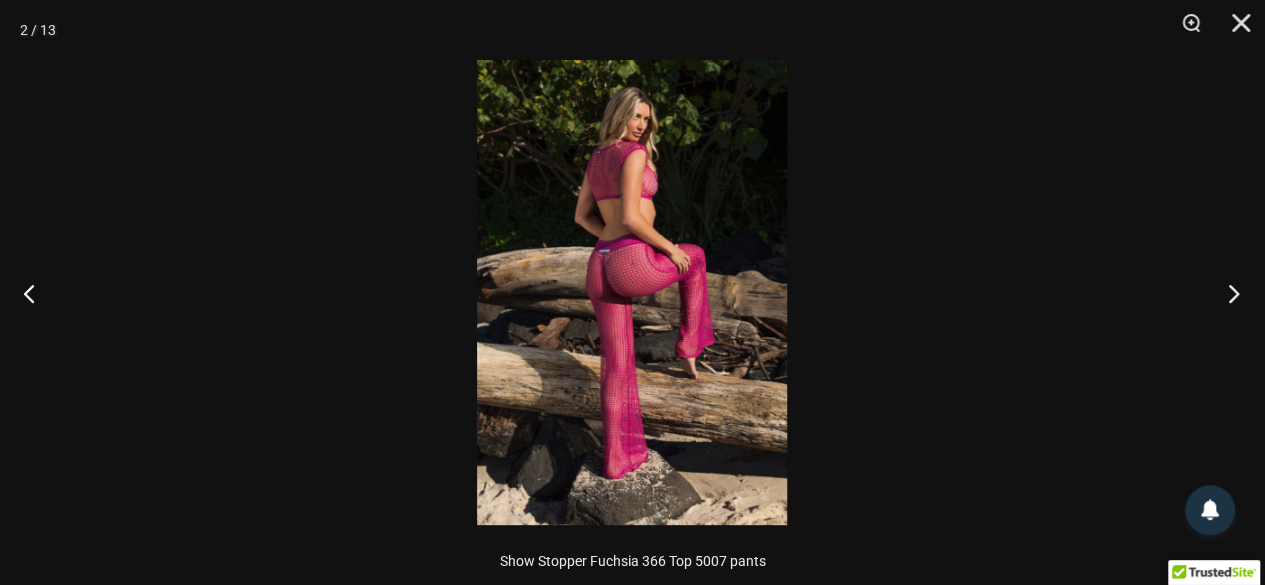 click at bounding box center (1227, 293) 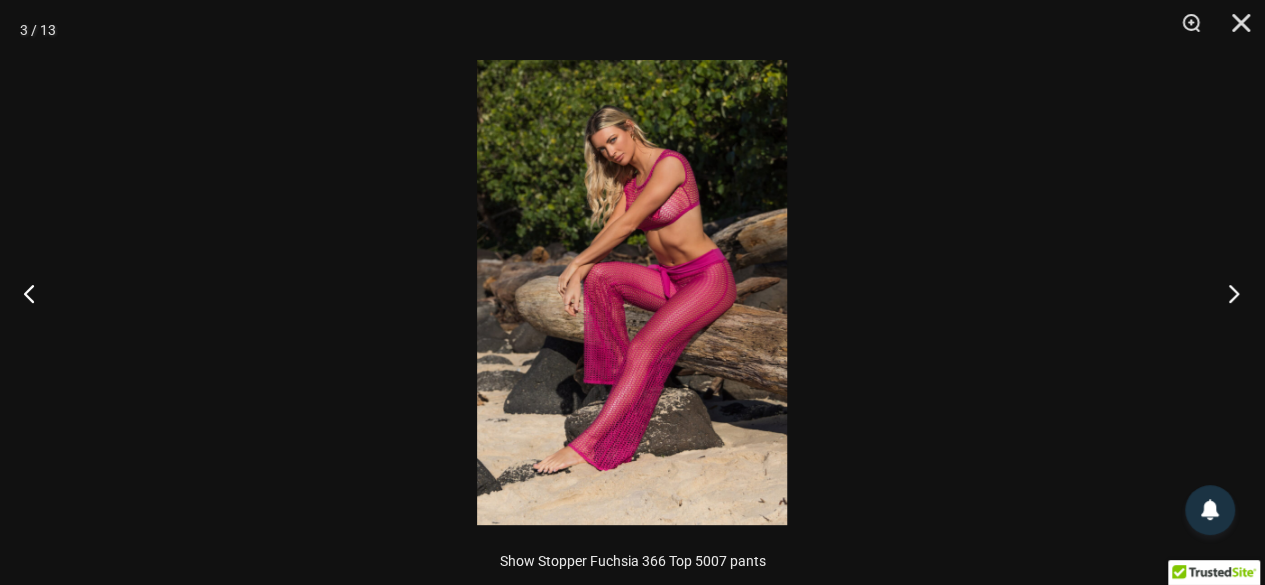 click at bounding box center [1227, 293] 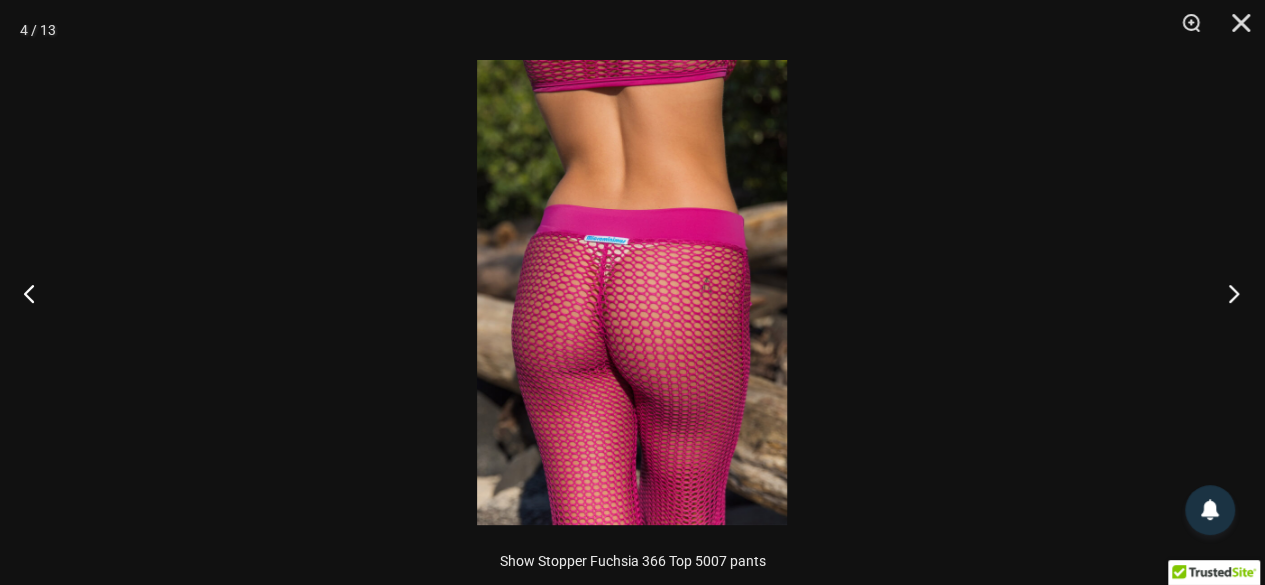 click at bounding box center (1227, 293) 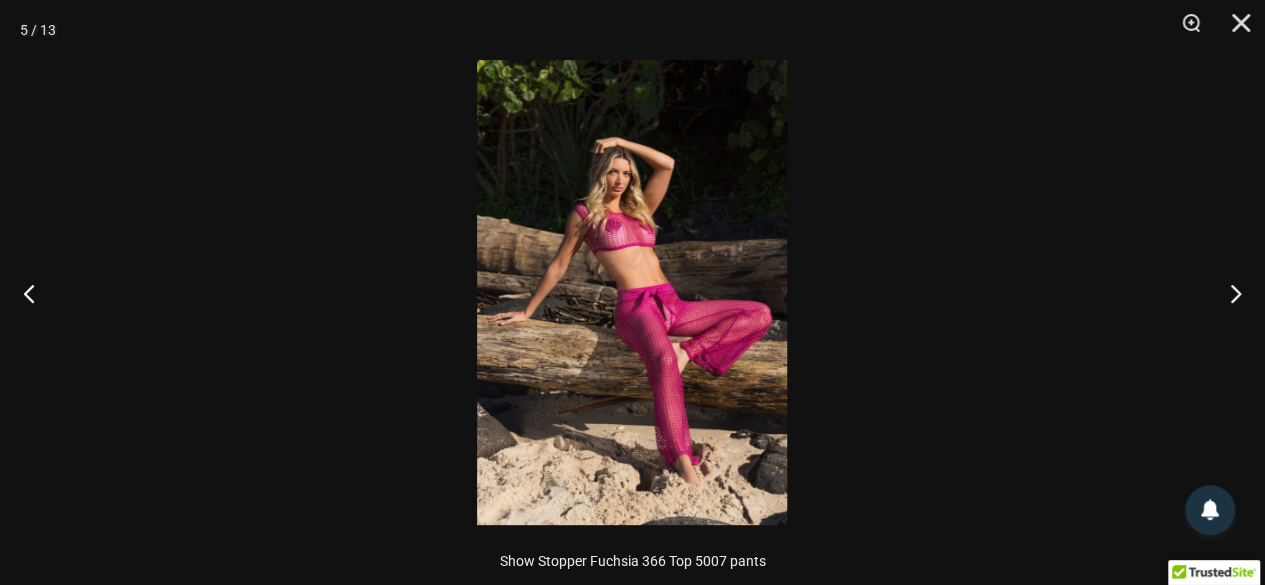 click at bounding box center [632, 292] 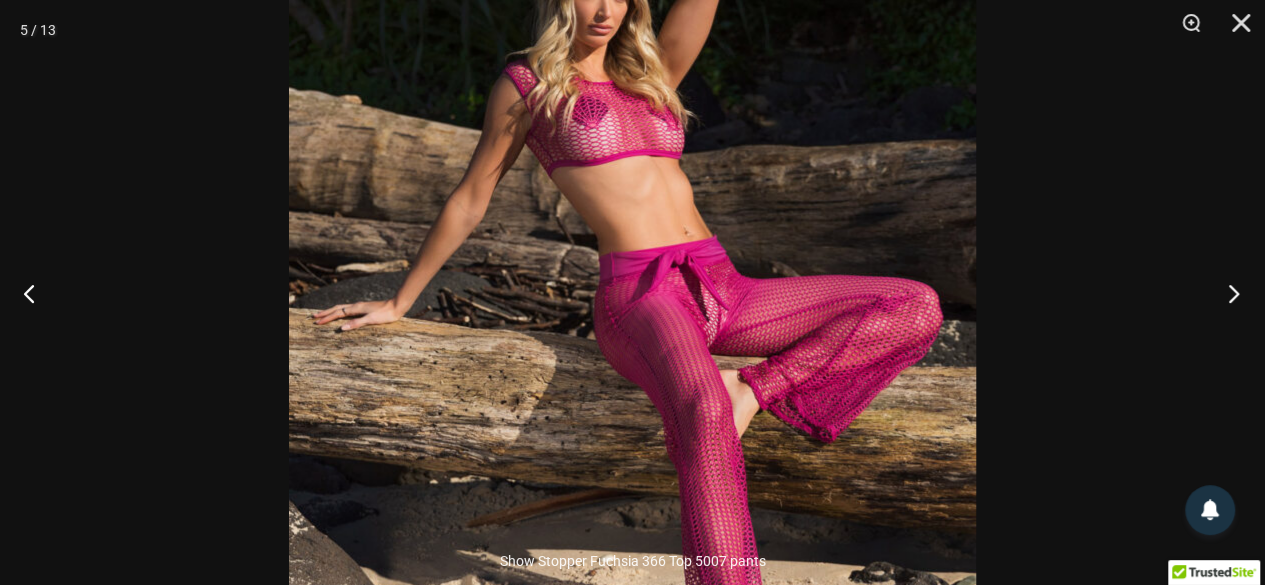 click at bounding box center [1227, 293] 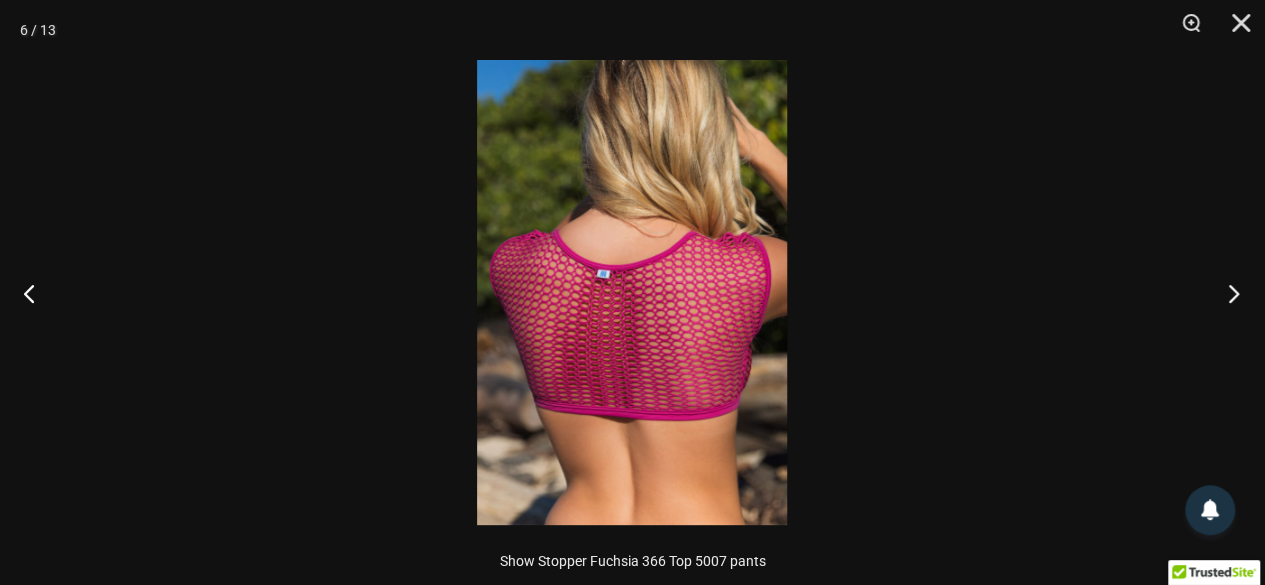 click at bounding box center (1227, 293) 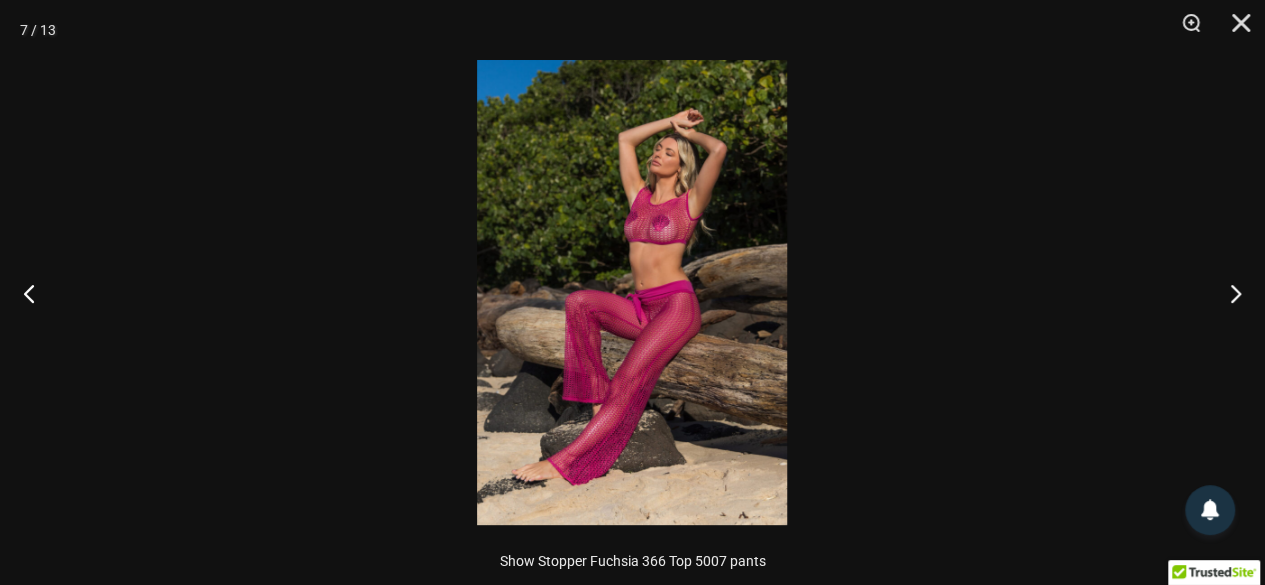 click at bounding box center (632, 292) 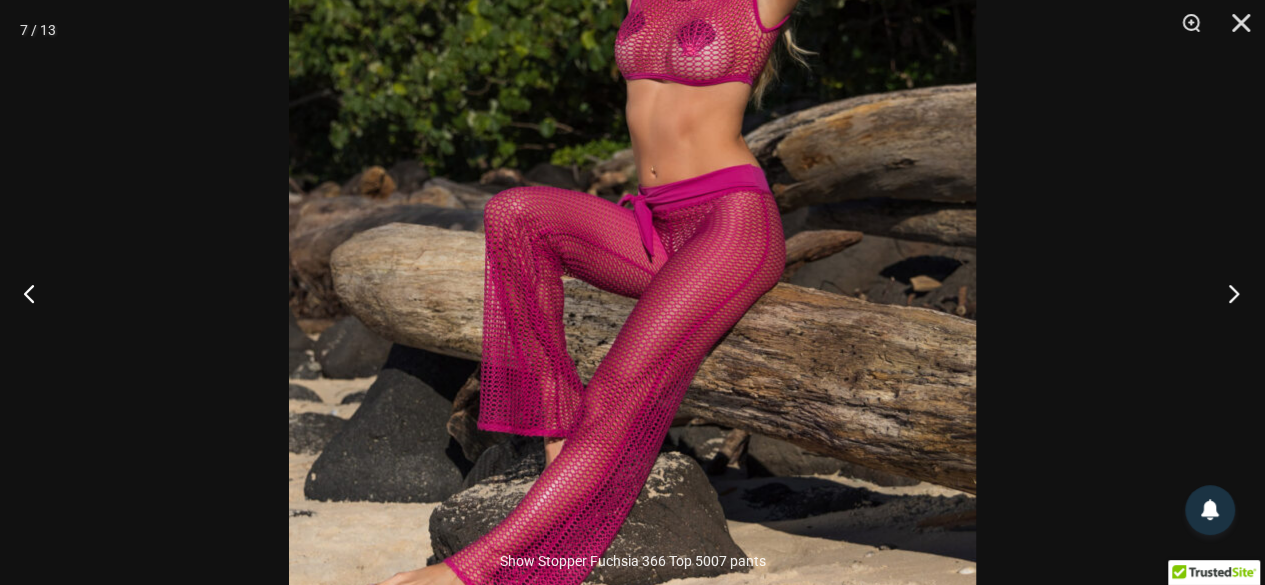 click at bounding box center (1227, 293) 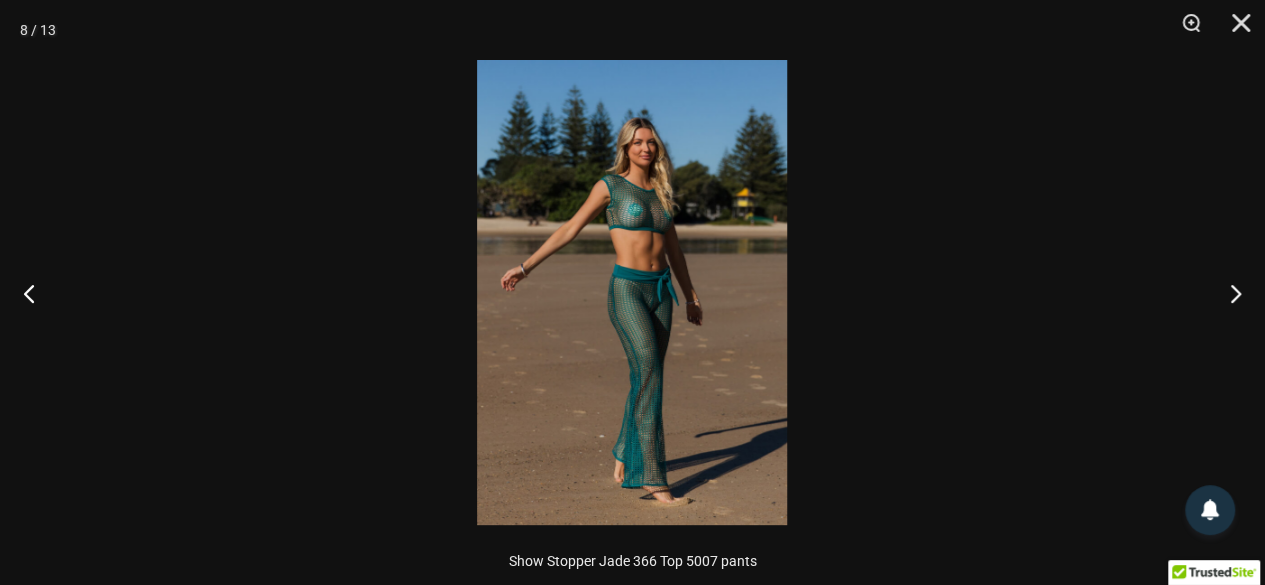 click at bounding box center [632, 292] 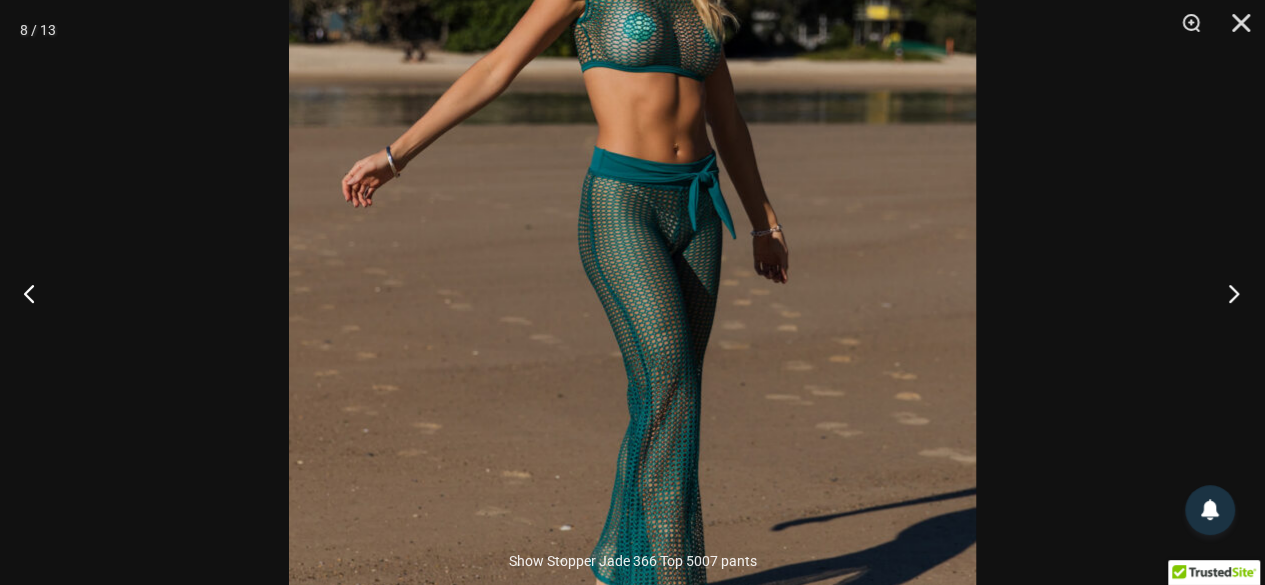 click at bounding box center [1227, 293] 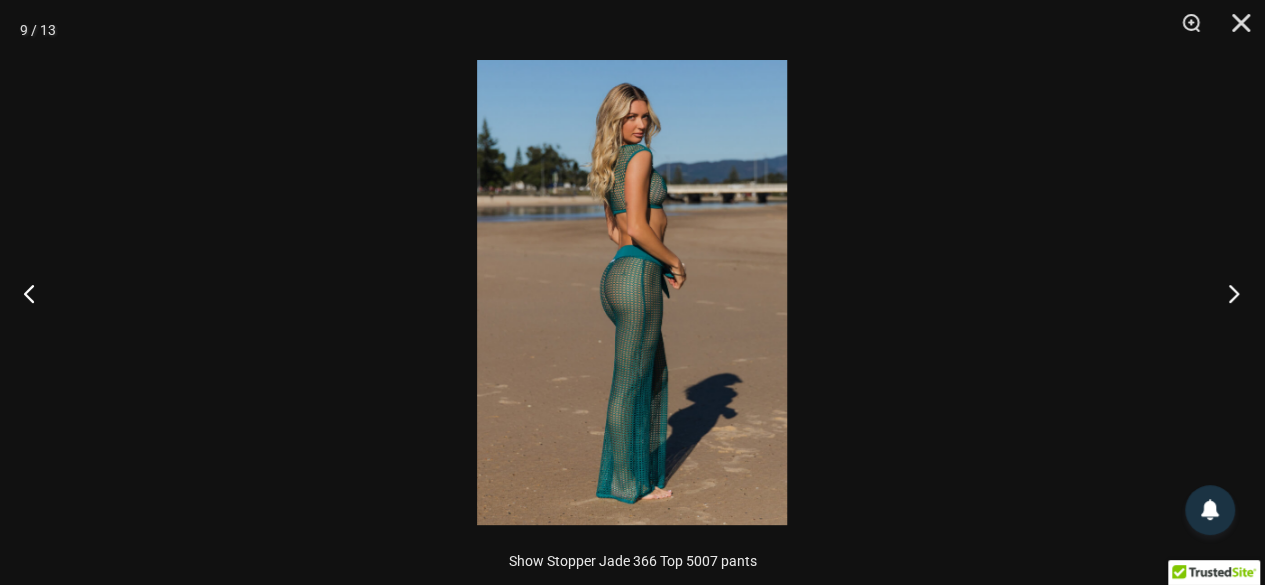 click at bounding box center (1227, 293) 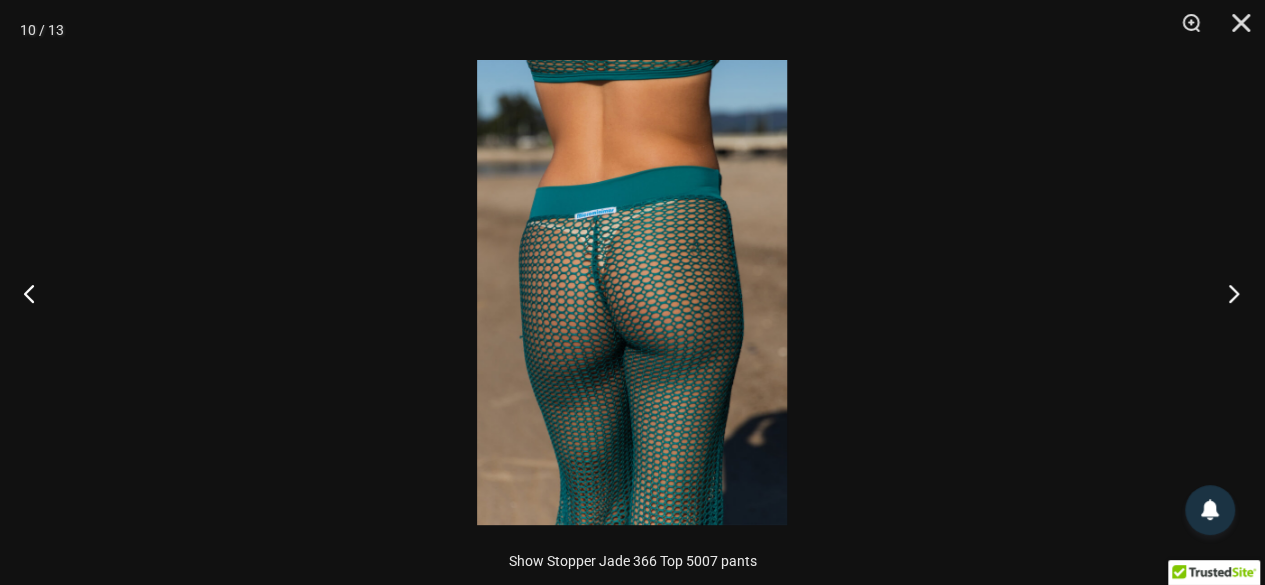 click at bounding box center (1227, 293) 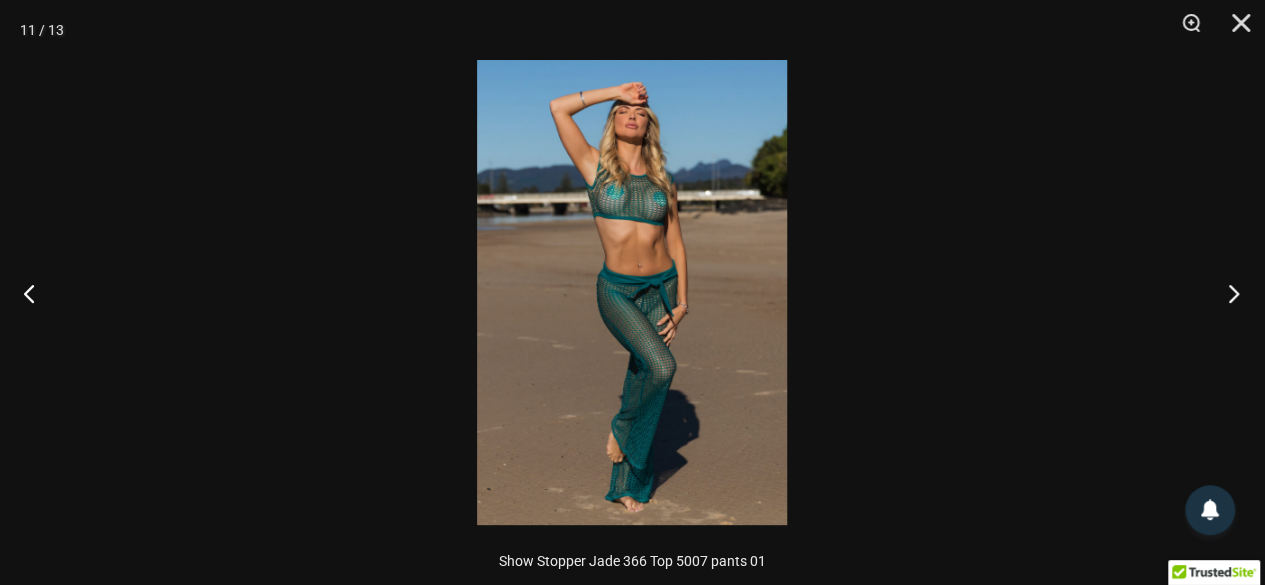 click at bounding box center (1227, 293) 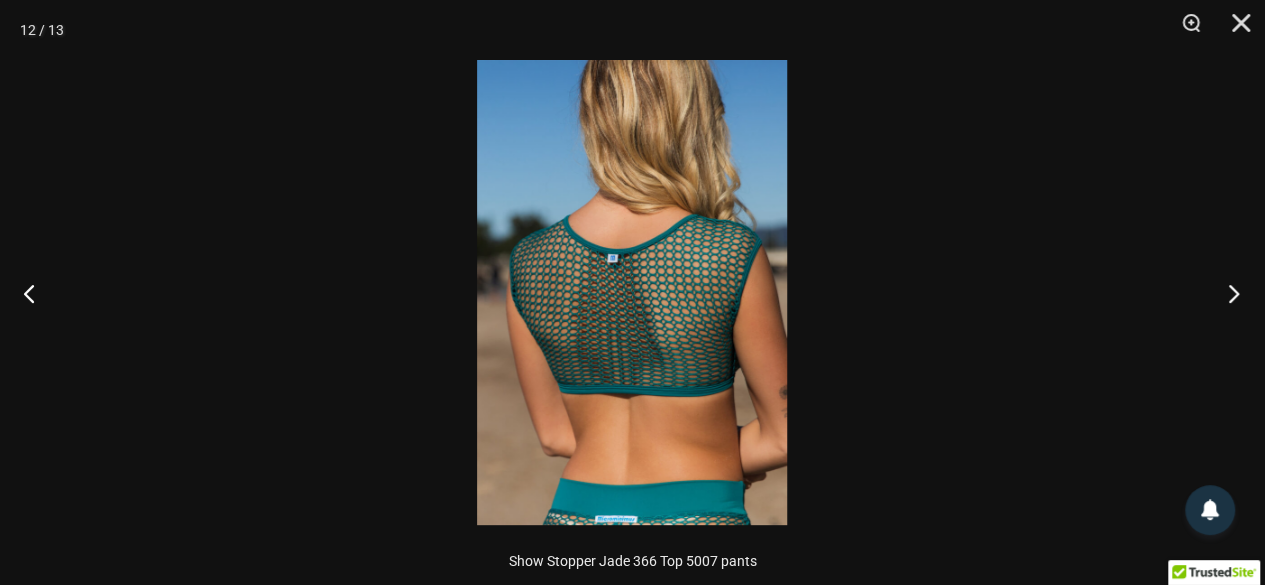 click at bounding box center [1227, 293] 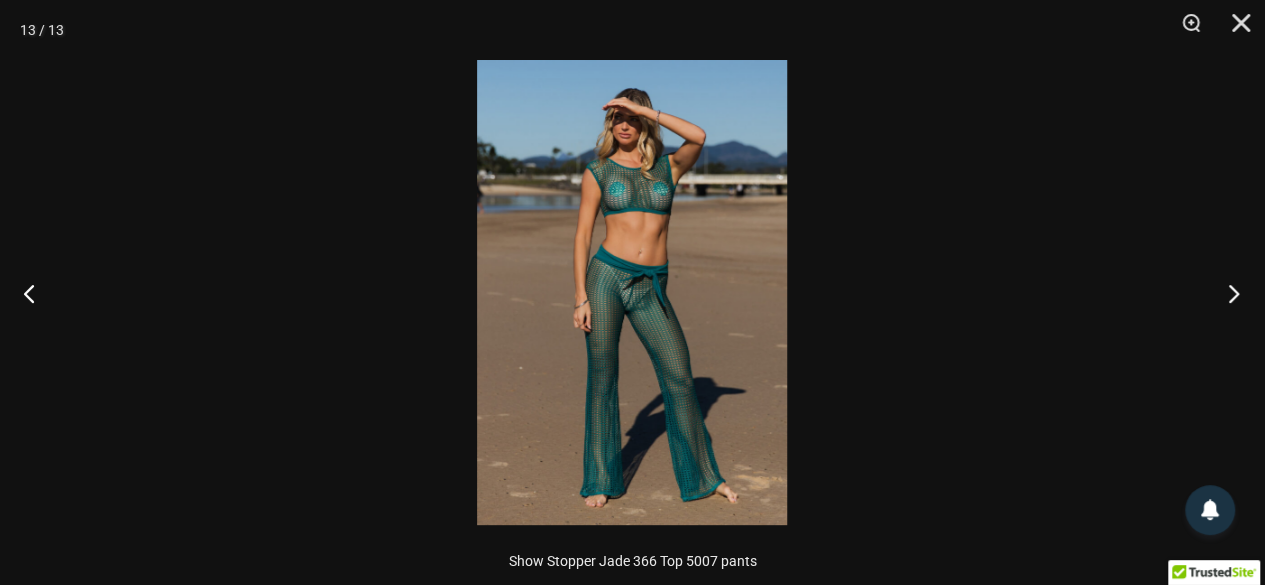 click at bounding box center [1227, 293] 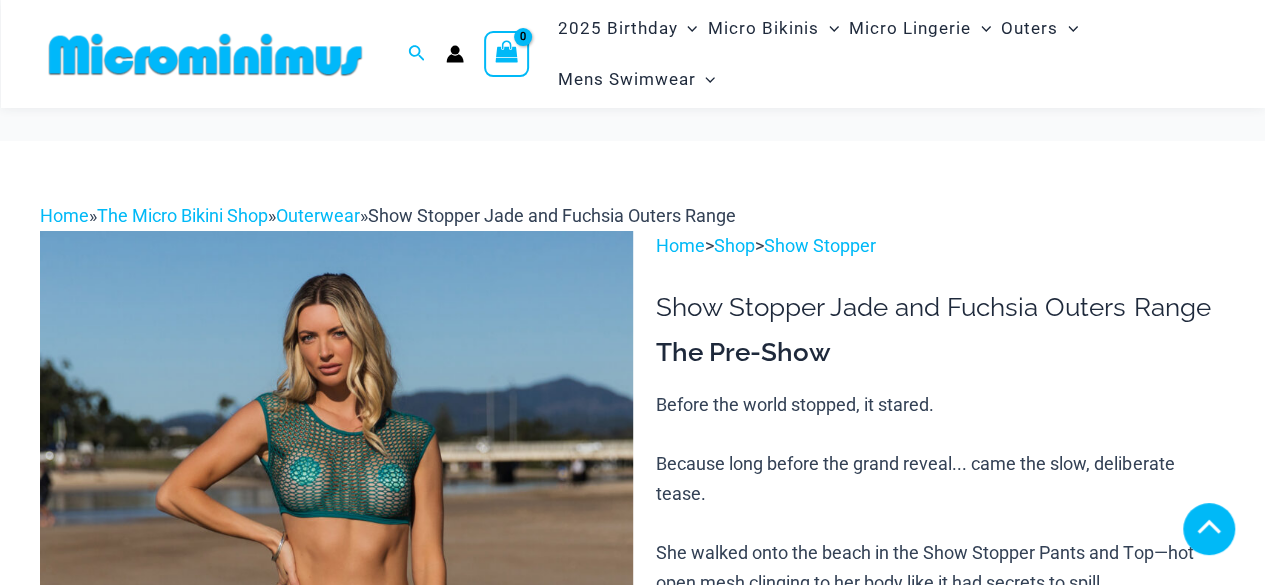 scroll, scrollTop: 365, scrollLeft: 0, axis: vertical 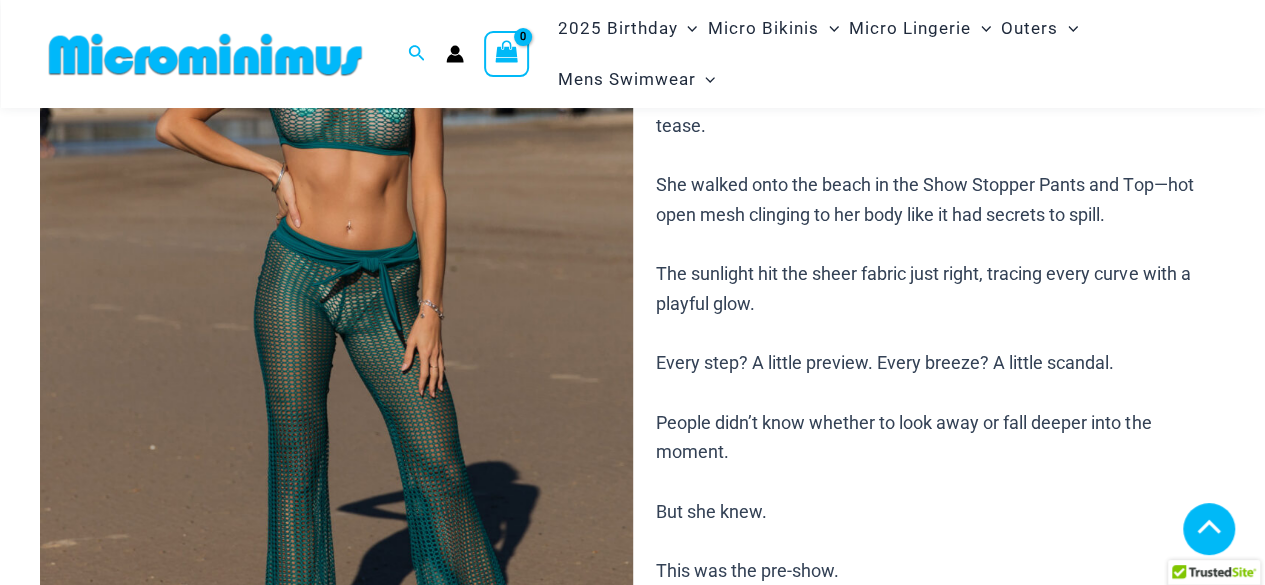 click at bounding box center [715, 1040] 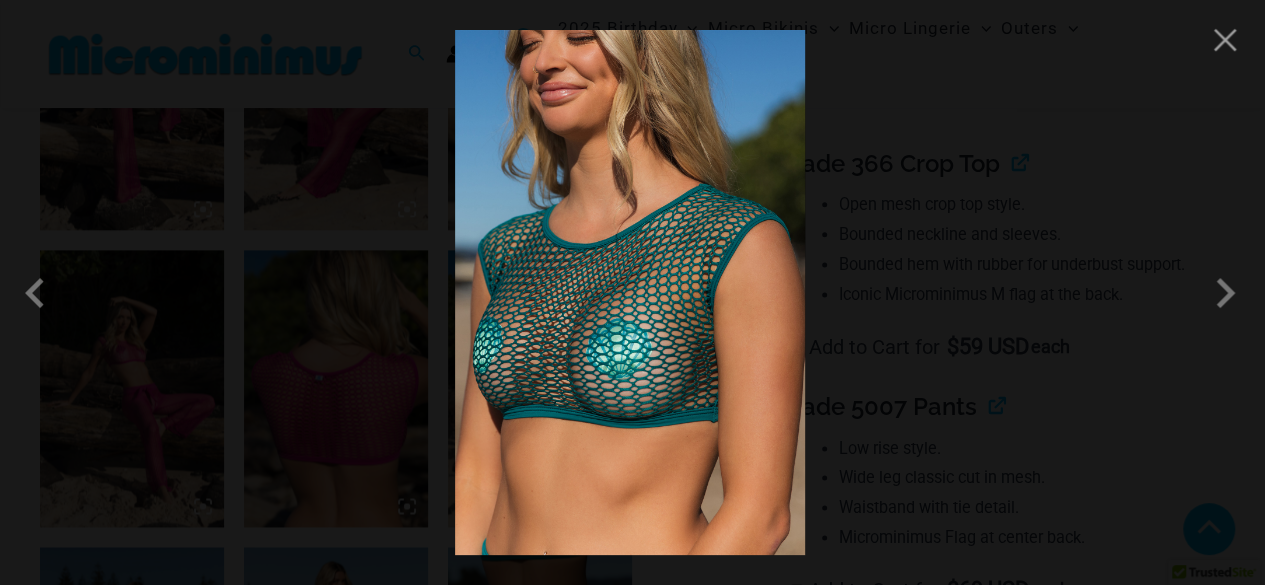 scroll, scrollTop: 1171, scrollLeft: 0, axis: vertical 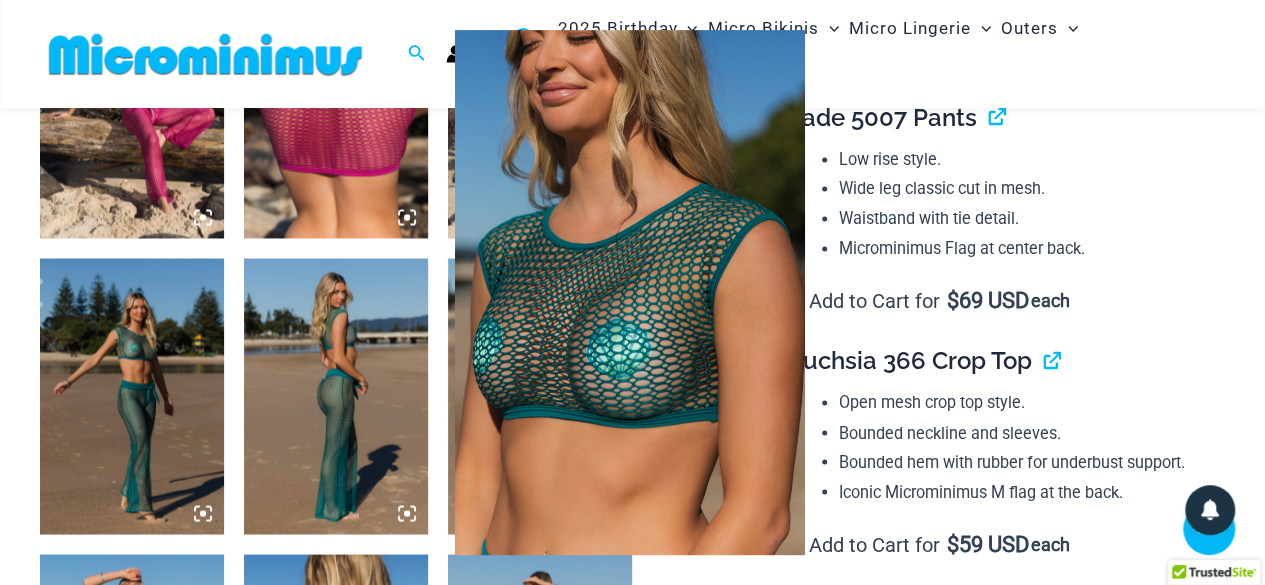 click at bounding box center (630, 292) 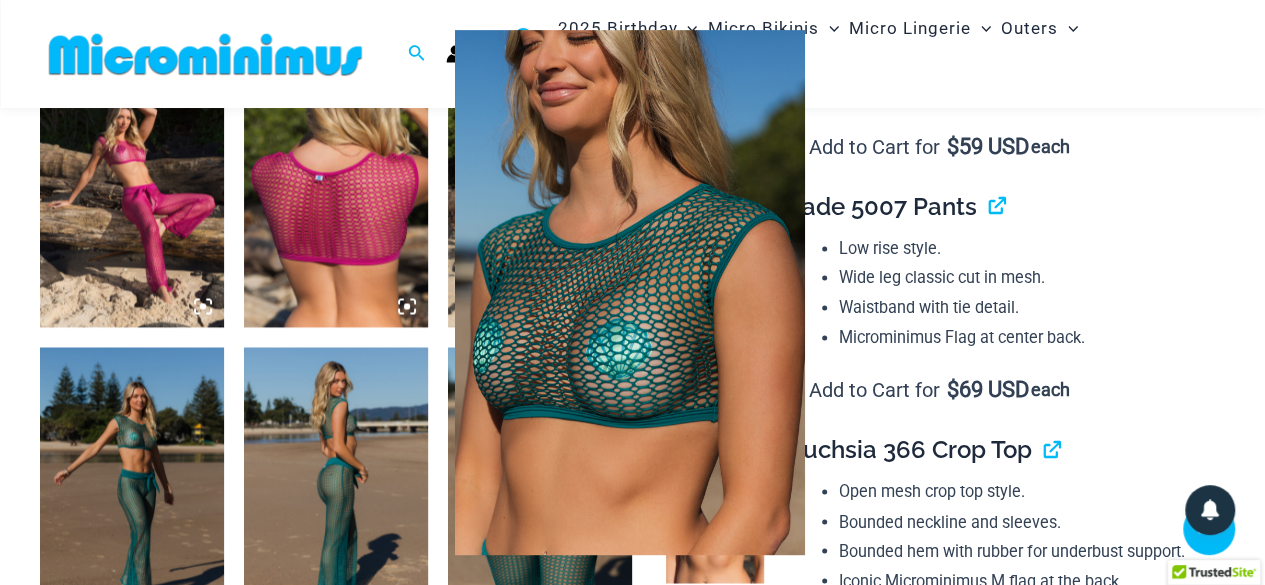 scroll, scrollTop: 1271, scrollLeft: 0, axis: vertical 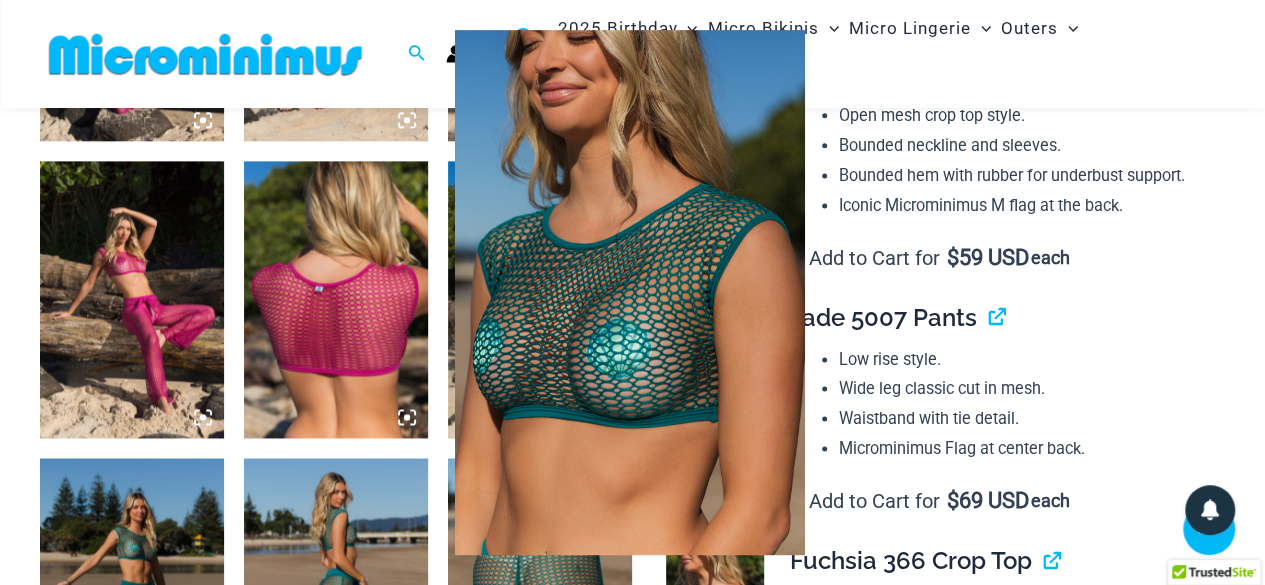 click at bounding box center [632, 292] 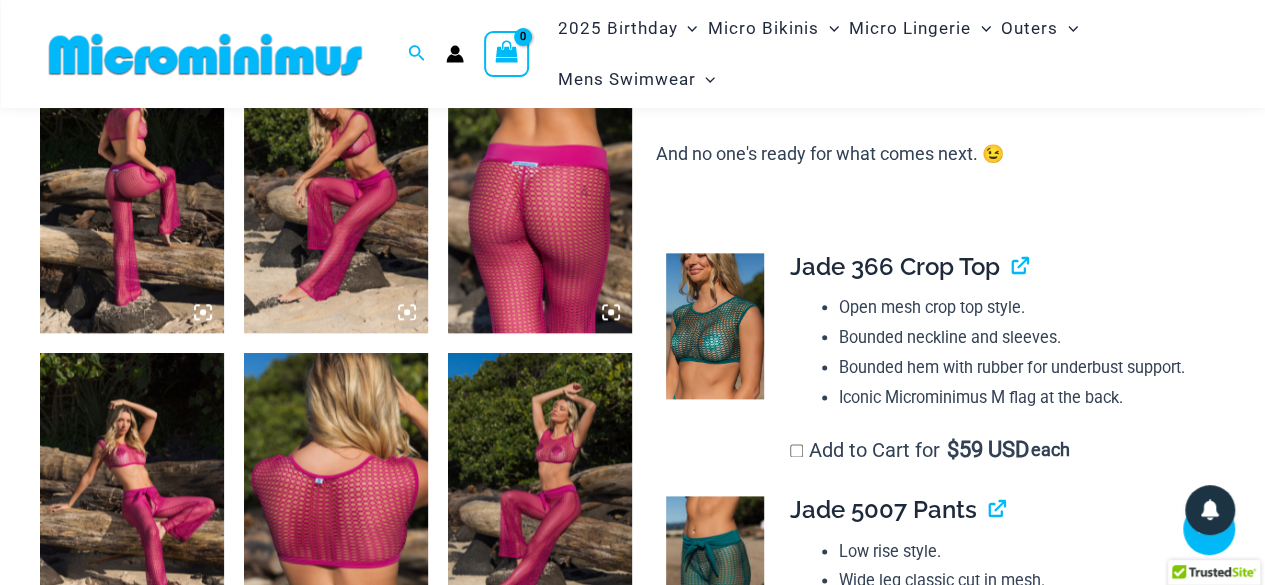 scroll, scrollTop: 1071, scrollLeft: 0, axis: vertical 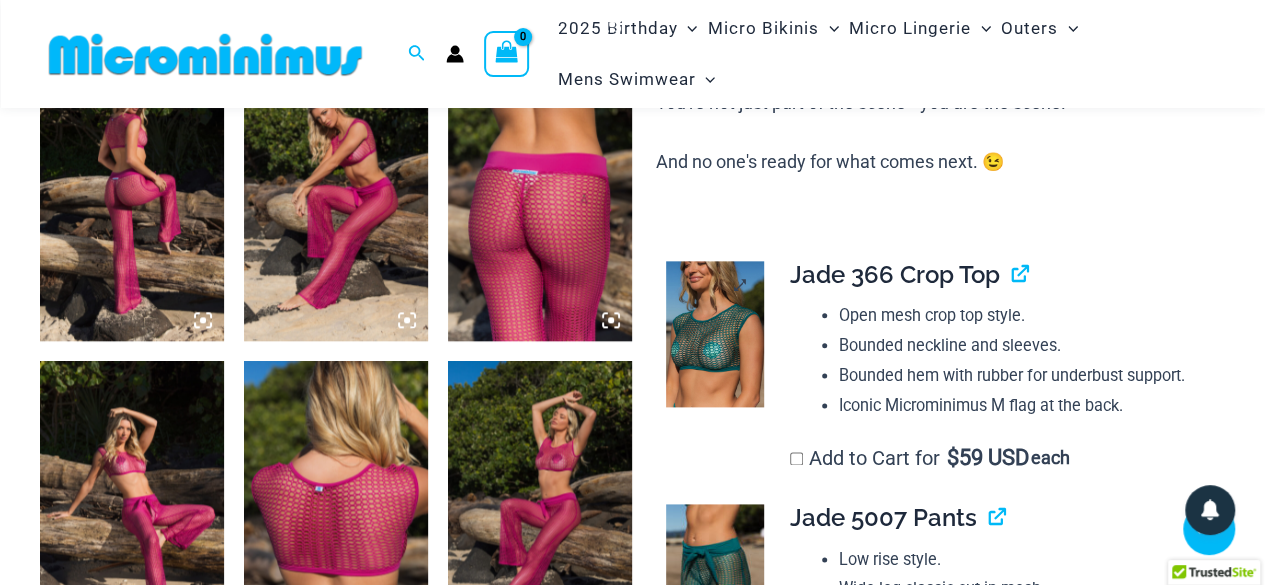 click at bounding box center (715, 334) 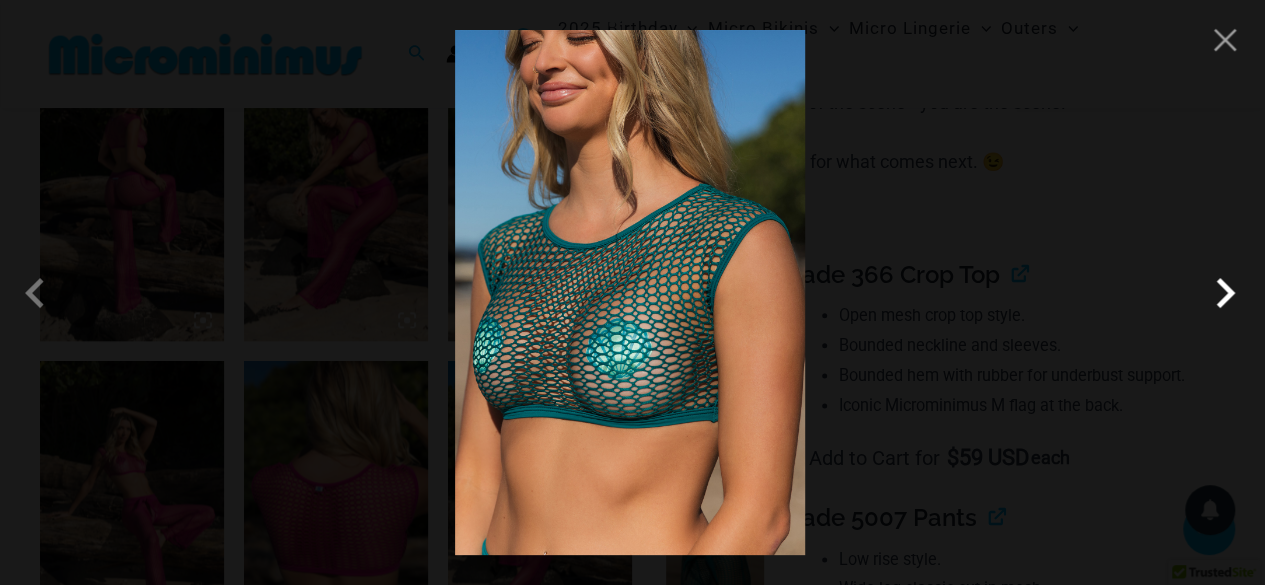 click at bounding box center (1225, 293) 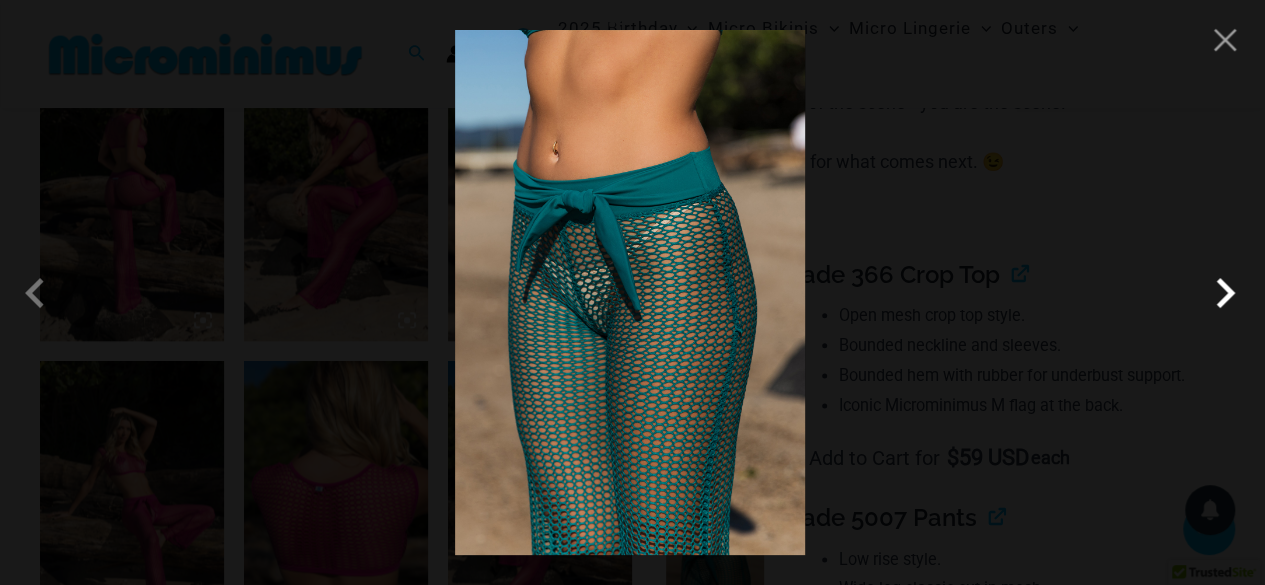 click at bounding box center [1225, 293] 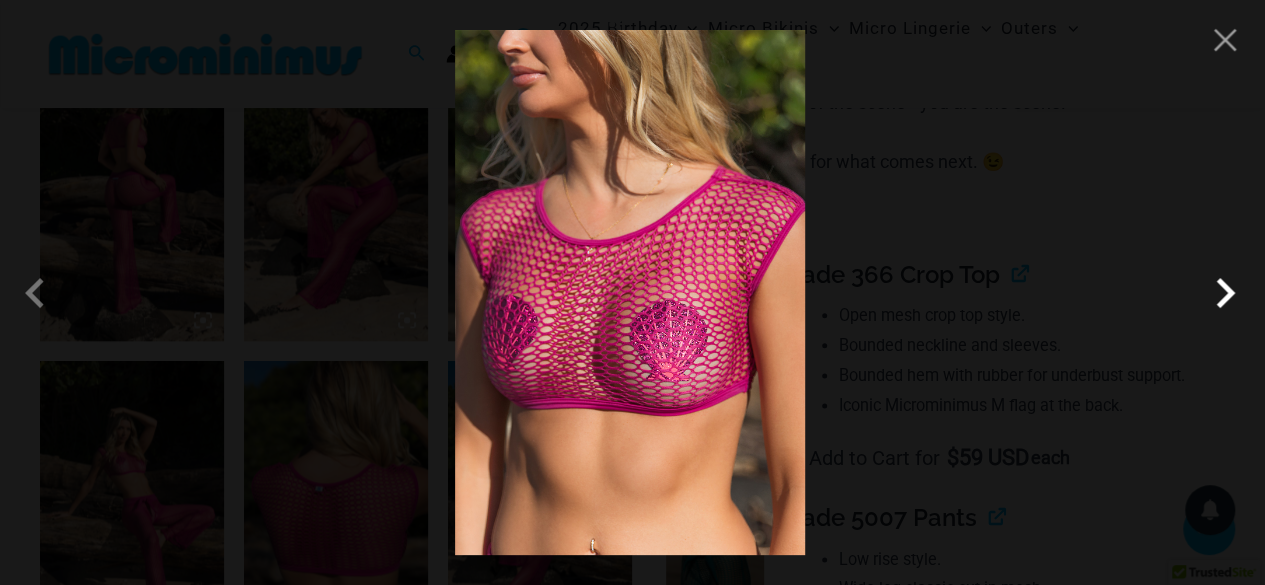 click at bounding box center (1225, 293) 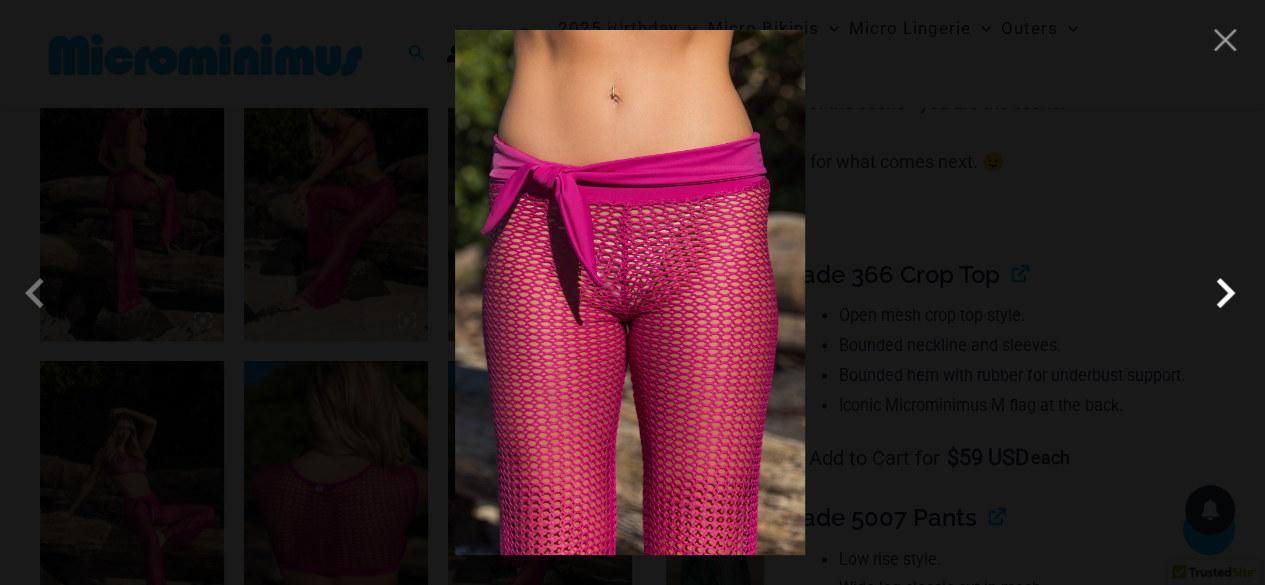 click at bounding box center [1225, 293] 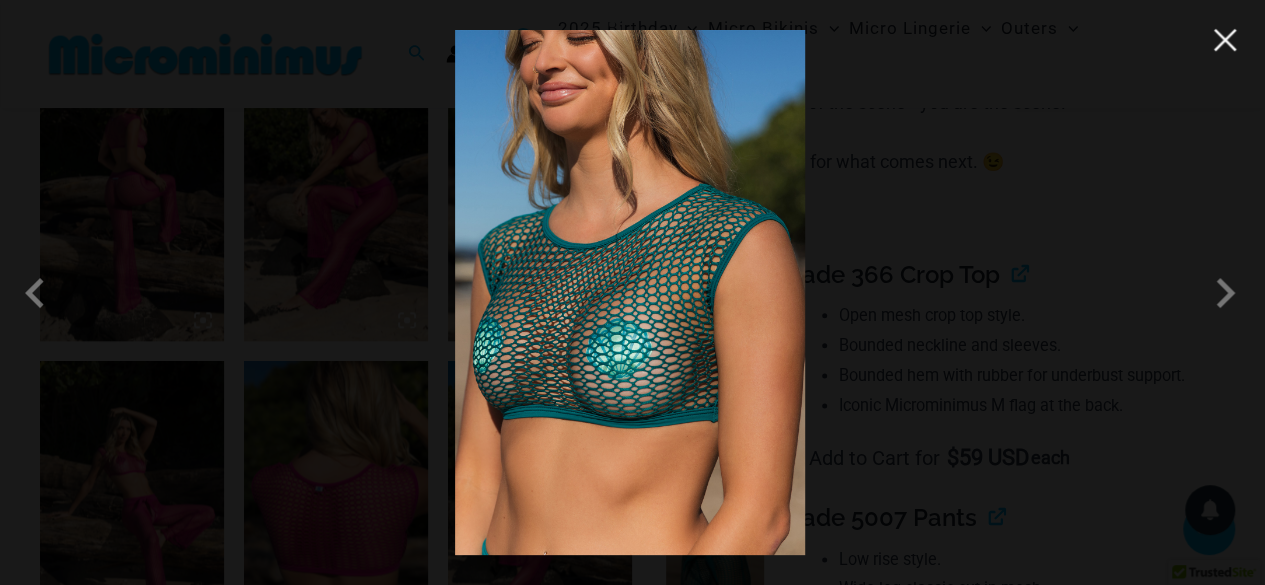 click at bounding box center [1225, 40] 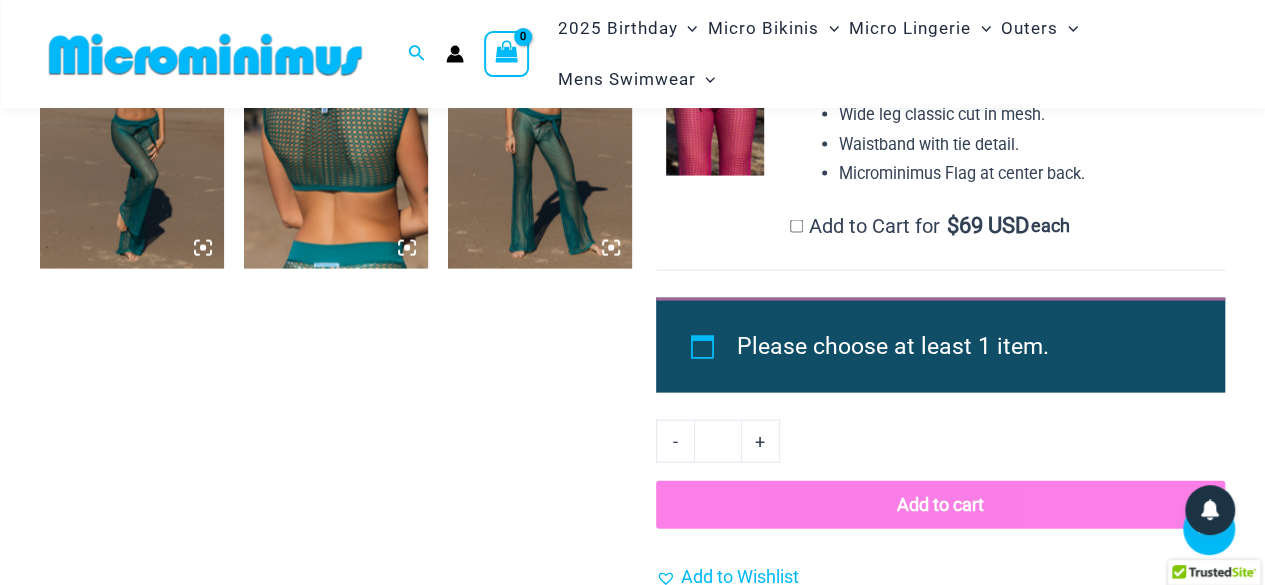 scroll, scrollTop: 2071, scrollLeft: 0, axis: vertical 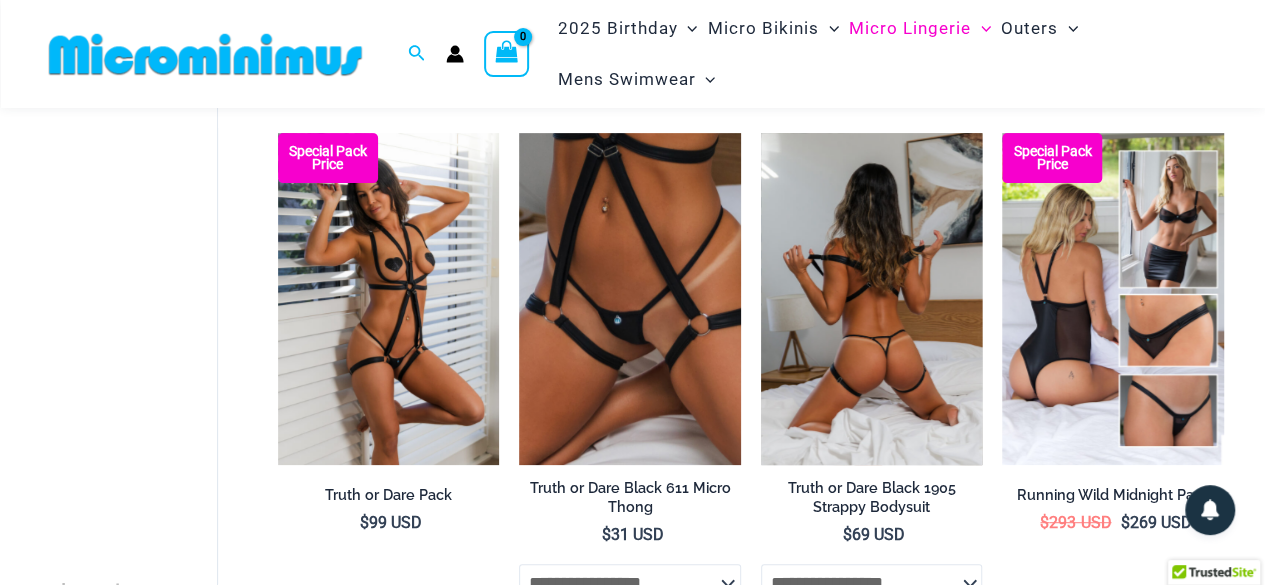 click at bounding box center (872, 299) 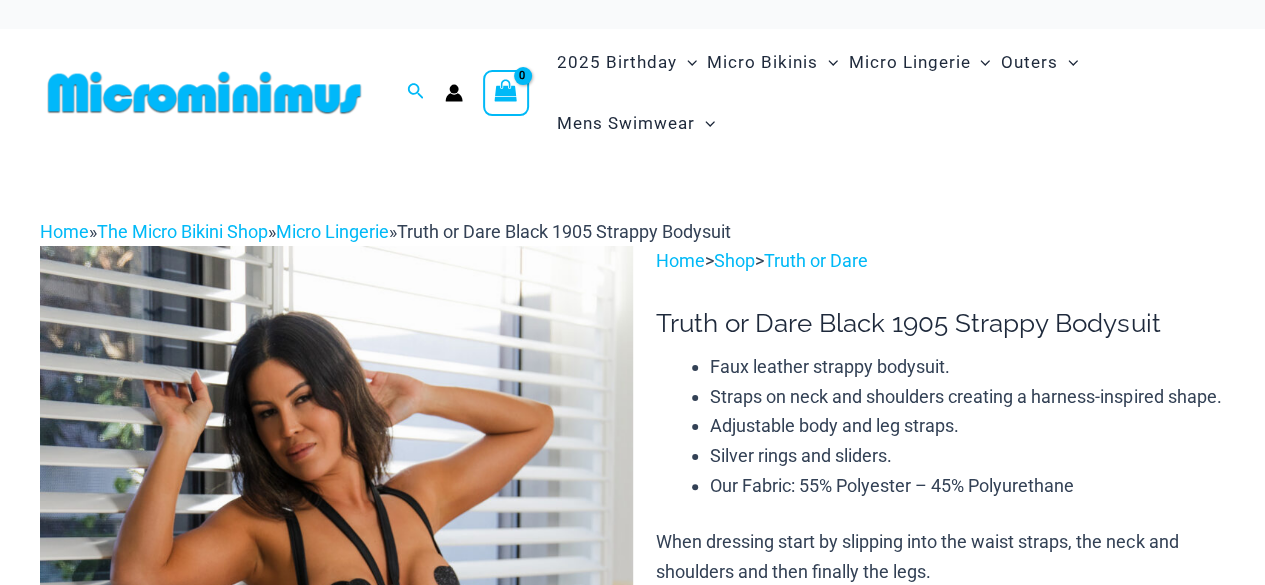 scroll, scrollTop: 334, scrollLeft: 0, axis: vertical 